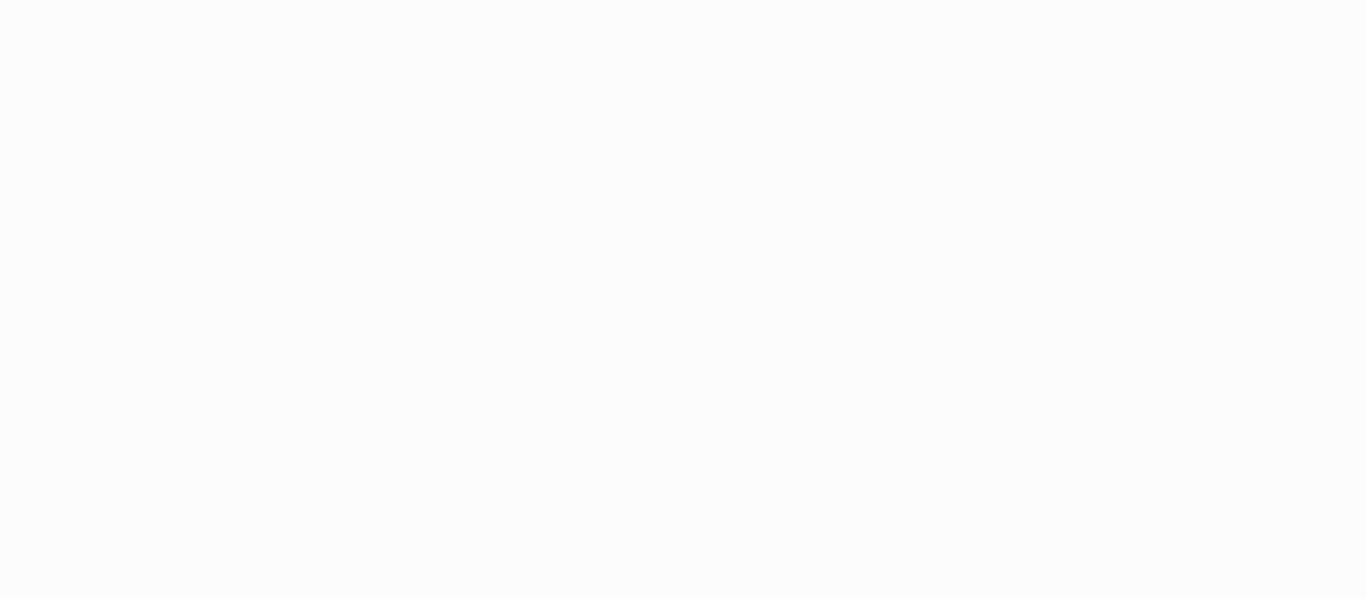 scroll, scrollTop: 0, scrollLeft: 0, axis: both 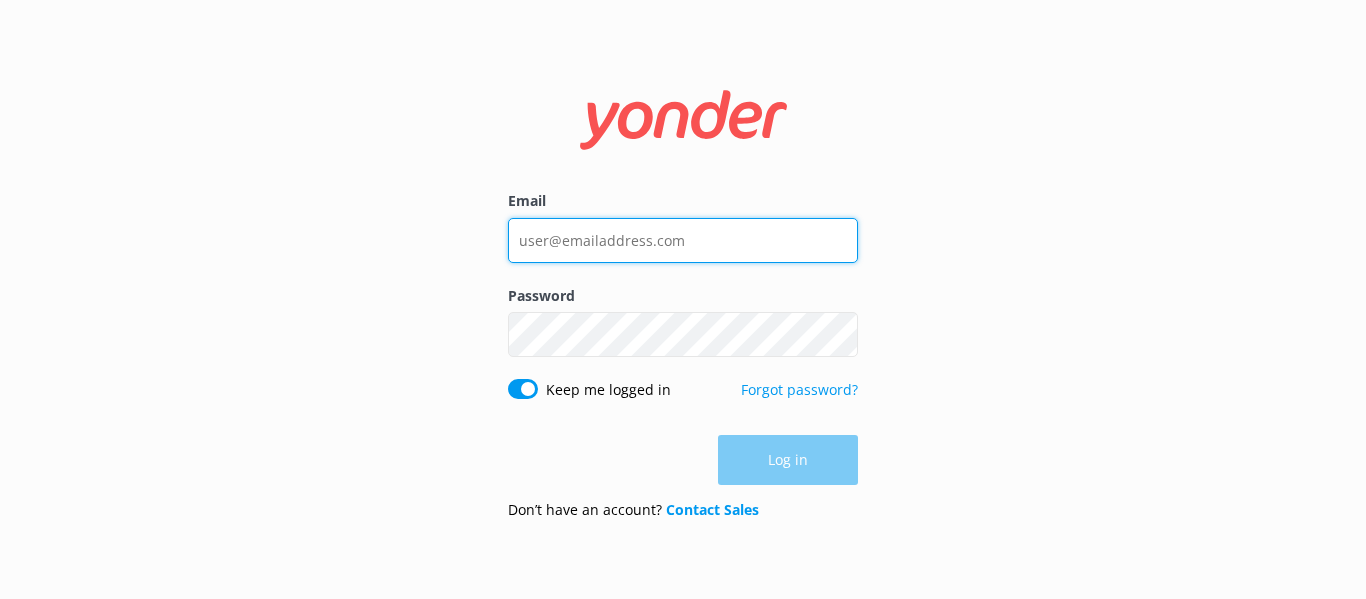 type on "[EMAIL]" 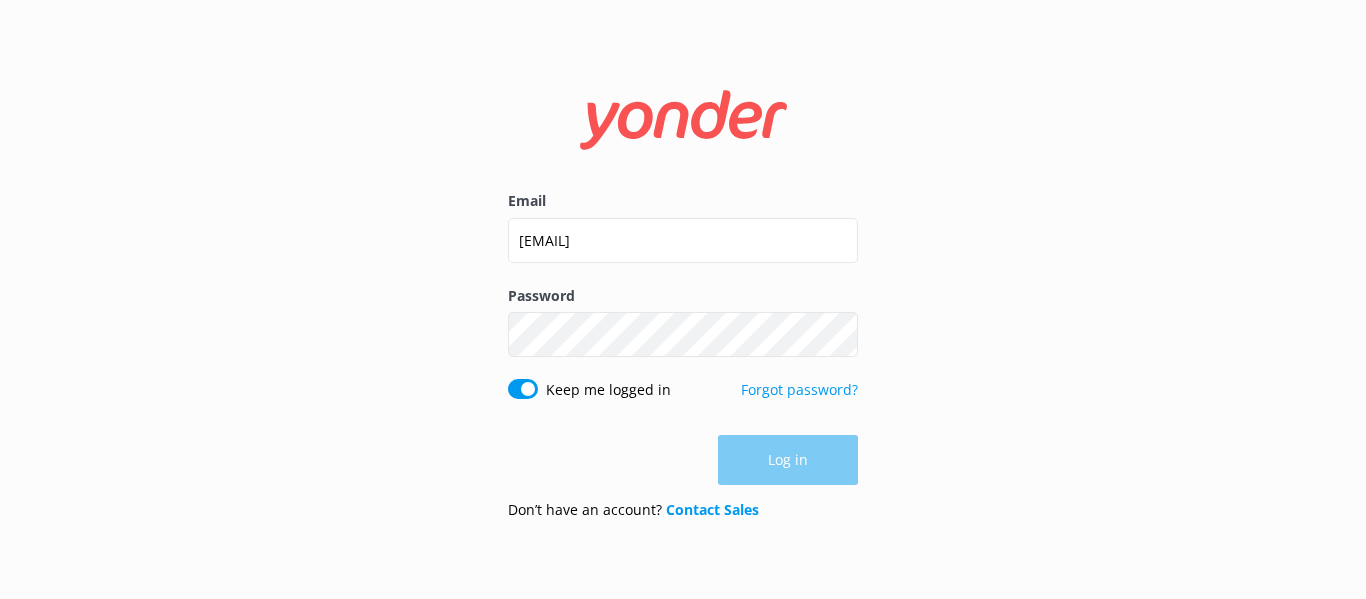 click on "Log in" at bounding box center [683, 460] 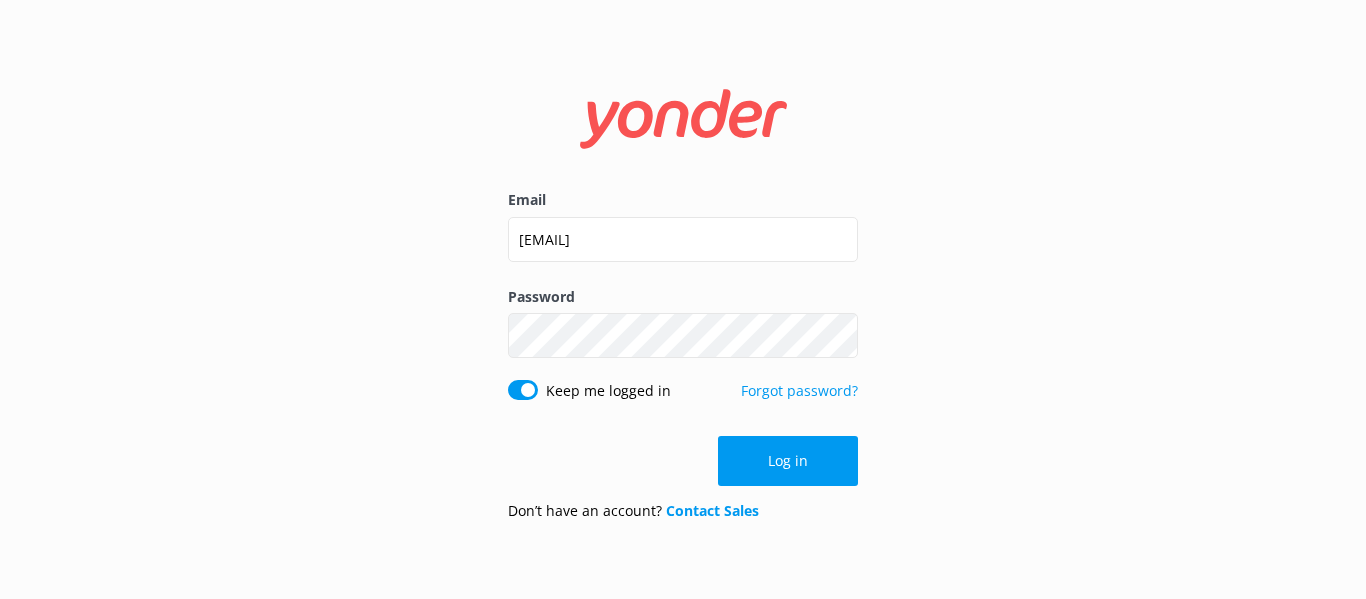 click on "Log in" at bounding box center (788, 461) 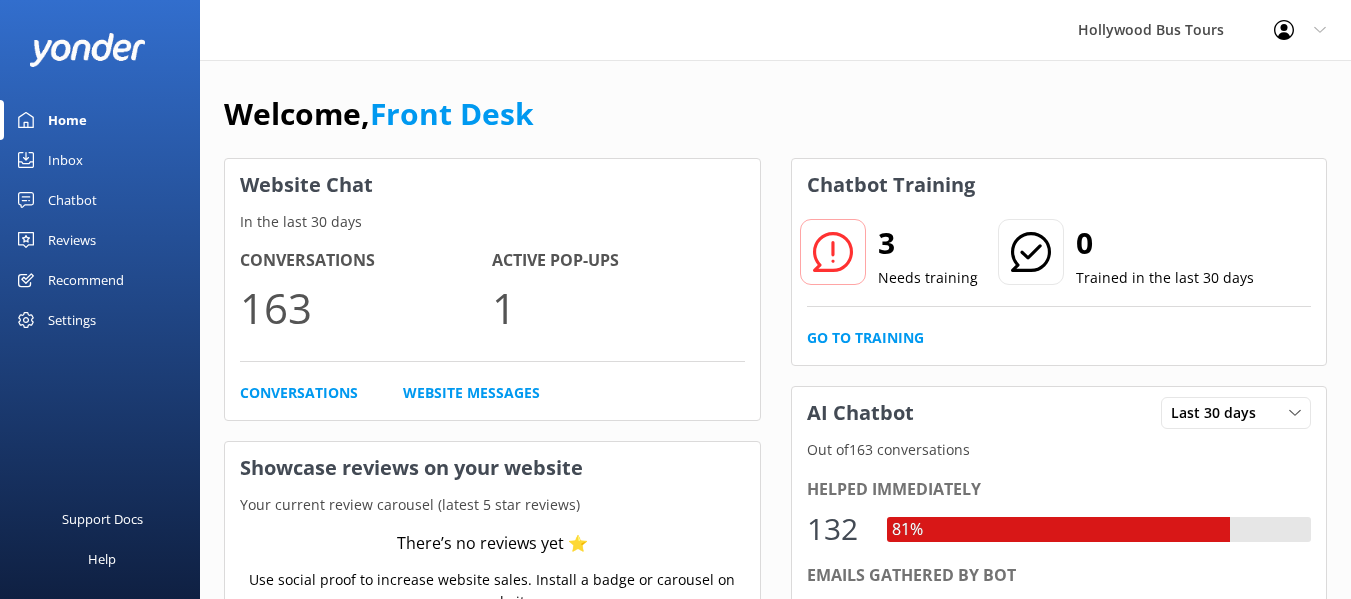 click on "Inbox" at bounding box center (65, 160) 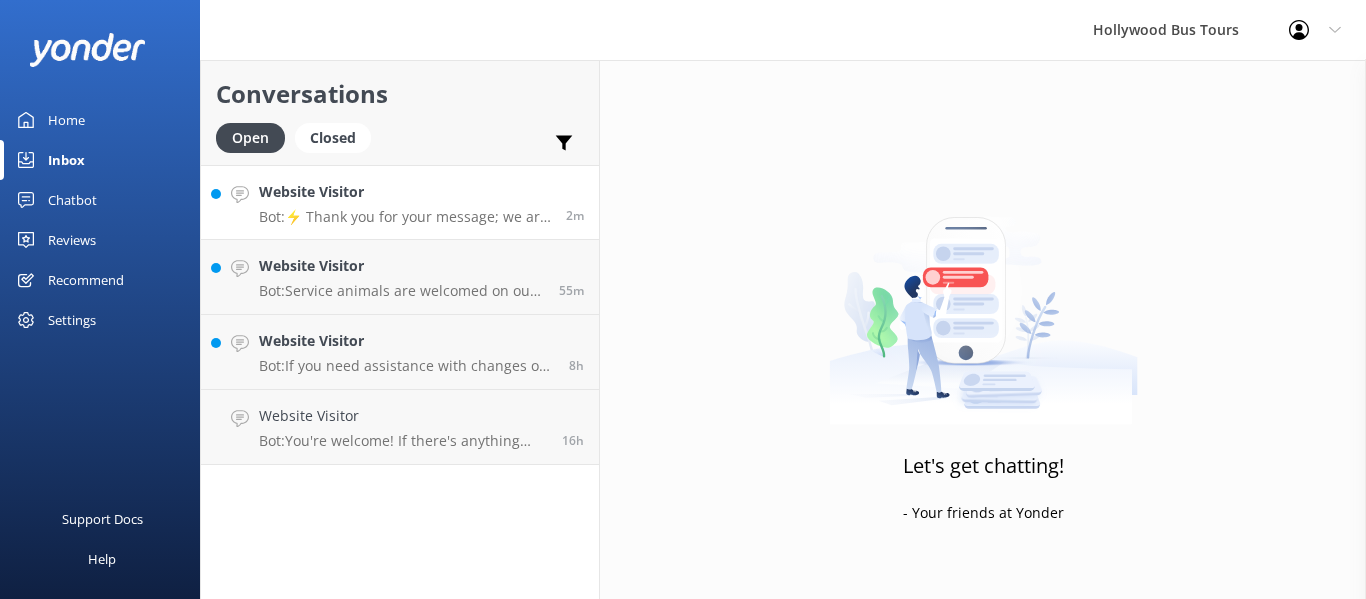 click on "Bot:  ⚡ Thank you for your message; we are connecting you to a team member who will be with you shortly." at bounding box center [405, 217] 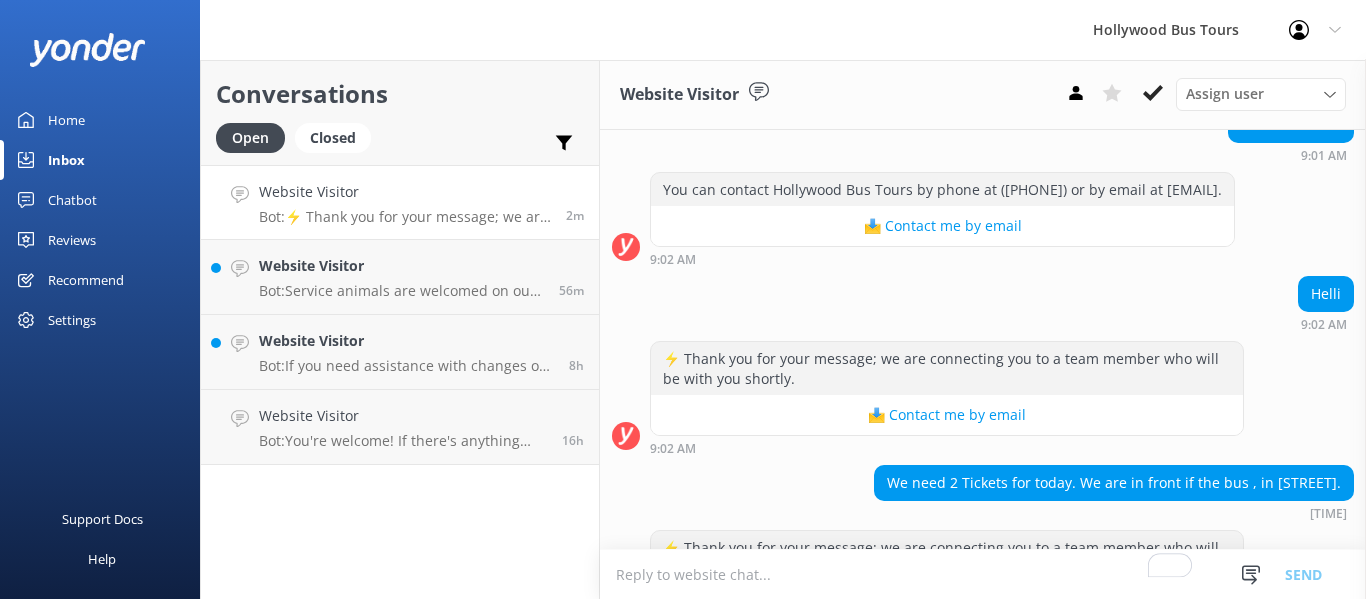 scroll, scrollTop: 348, scrollLeft: 0, axis: vertical 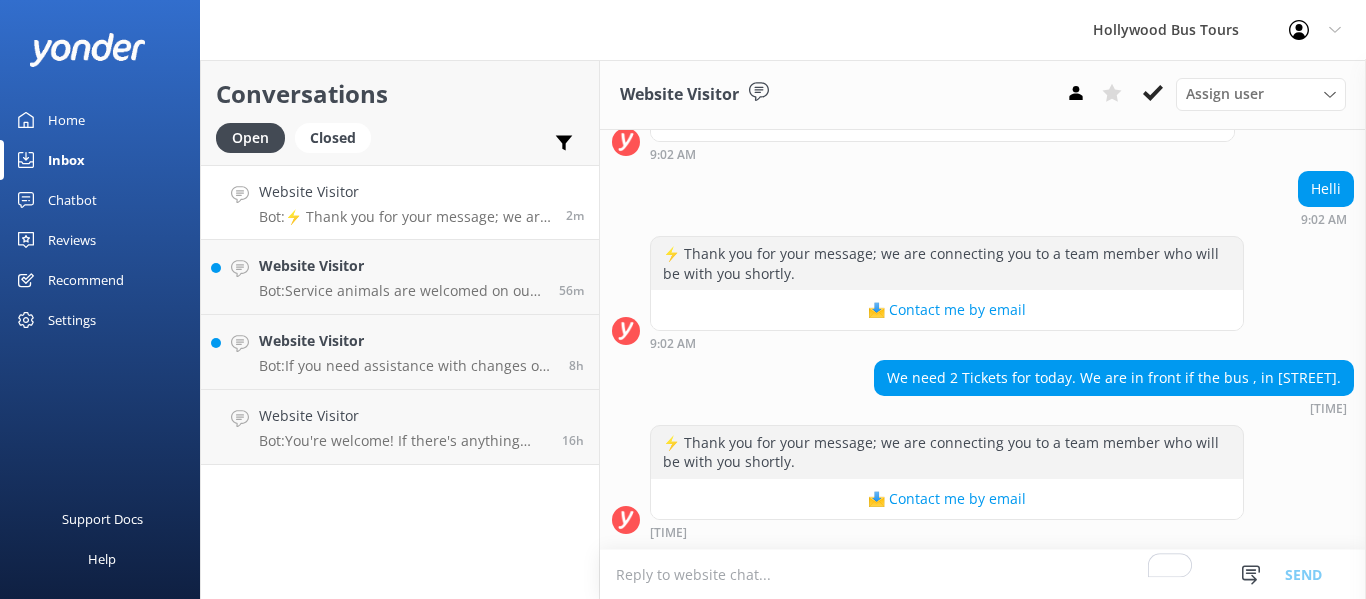 click at bounding box center [983, 574] 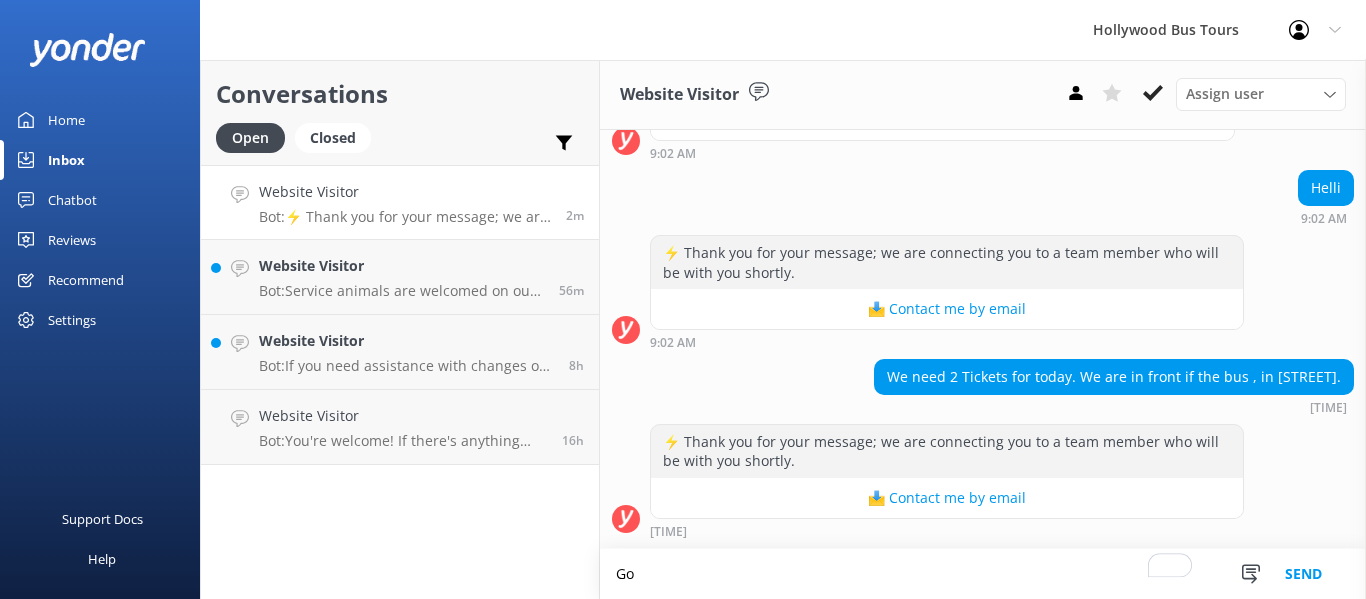 scroll, scrollTop: 349, scrollLeft: 0, axis: vertical 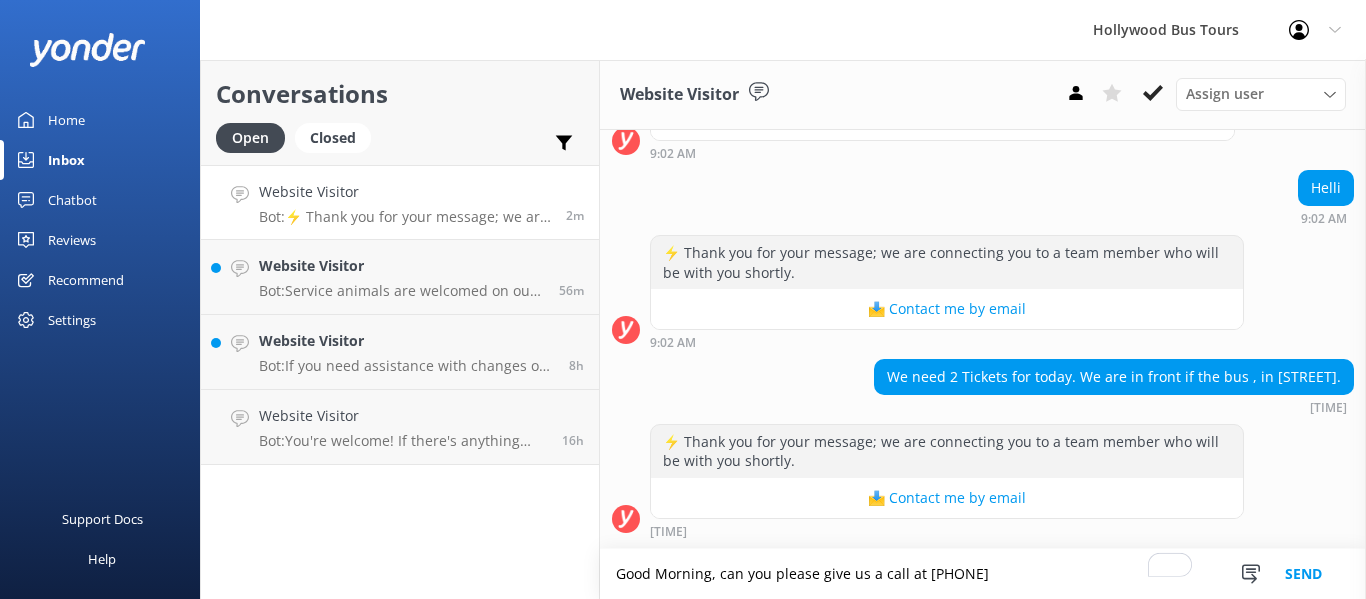 type on "Good Morning, can you please give us a call at [PHONE]" 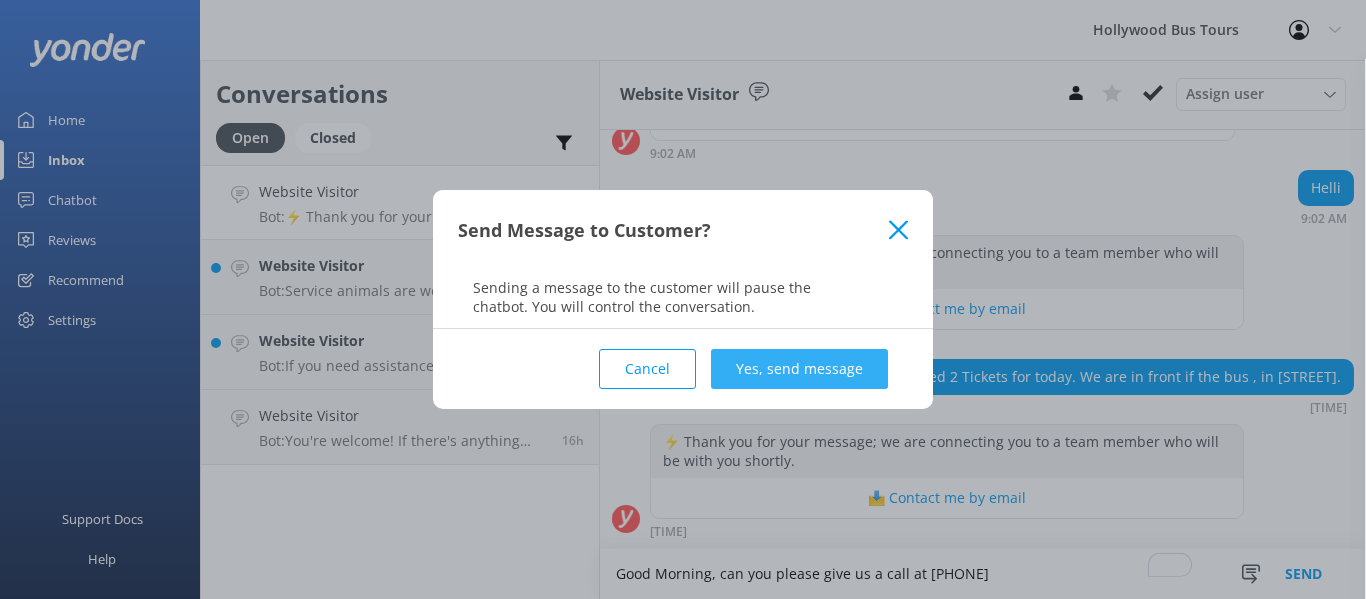 click on "Yes, send message" at bounding box center [799, 369] 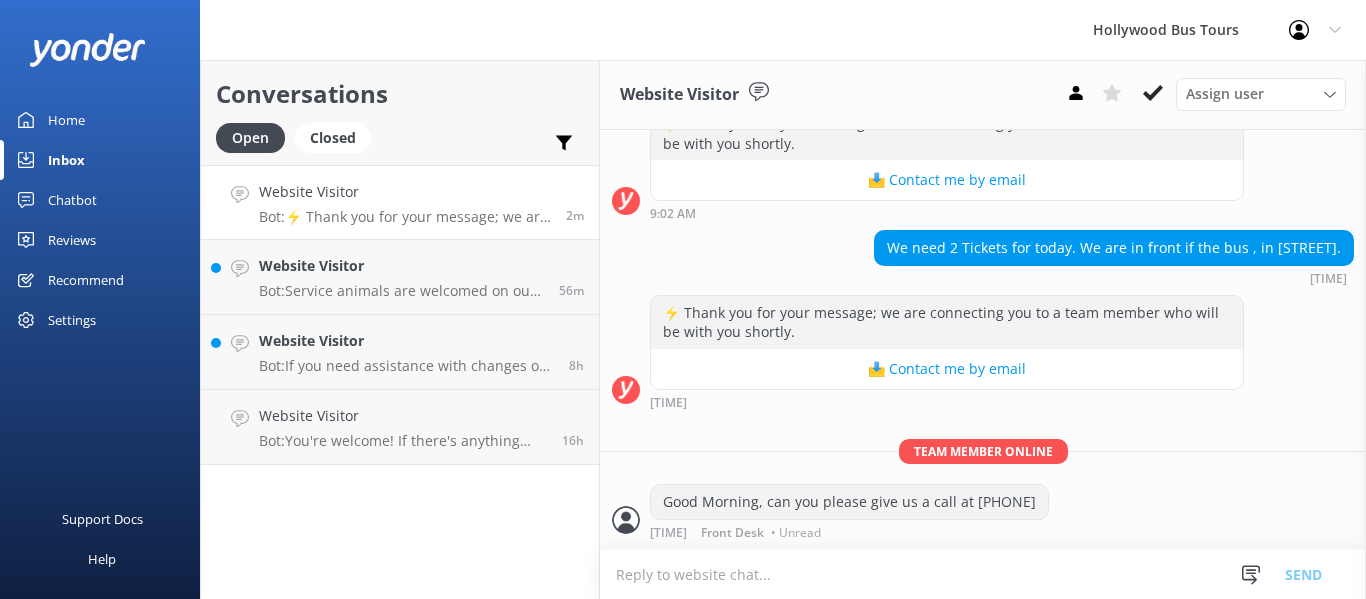 scroll, scrollTop: 478, scrollLeft: 0, axis: vertical 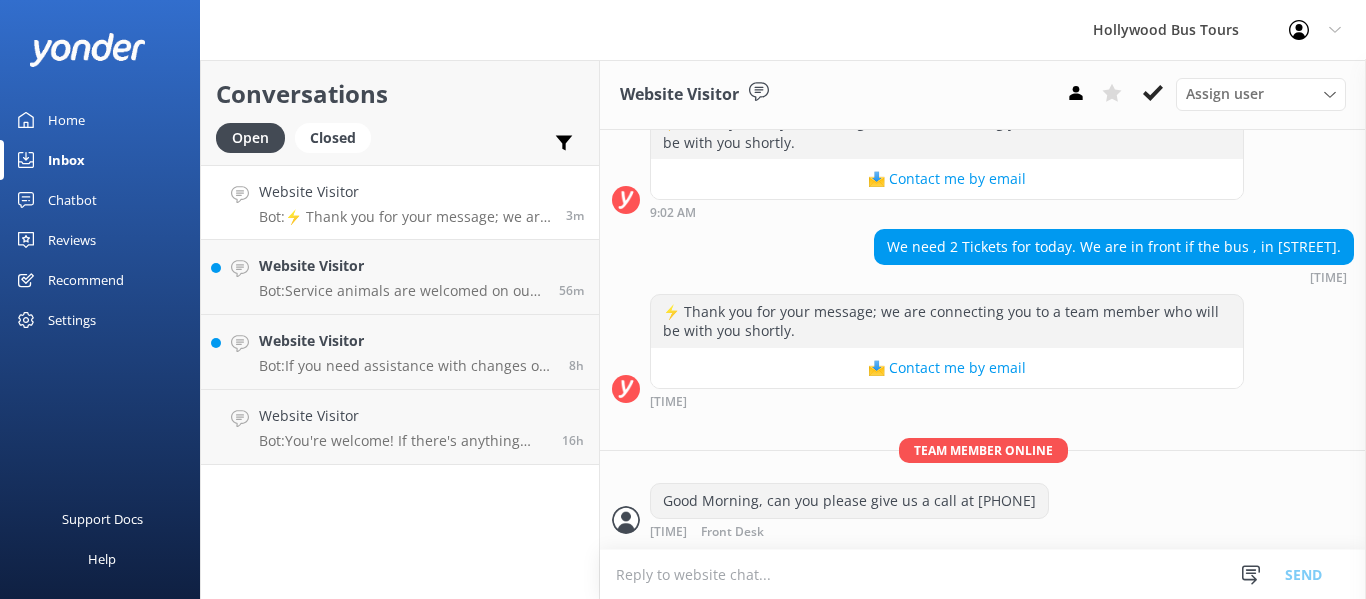 click at bounding box center (983, 574) 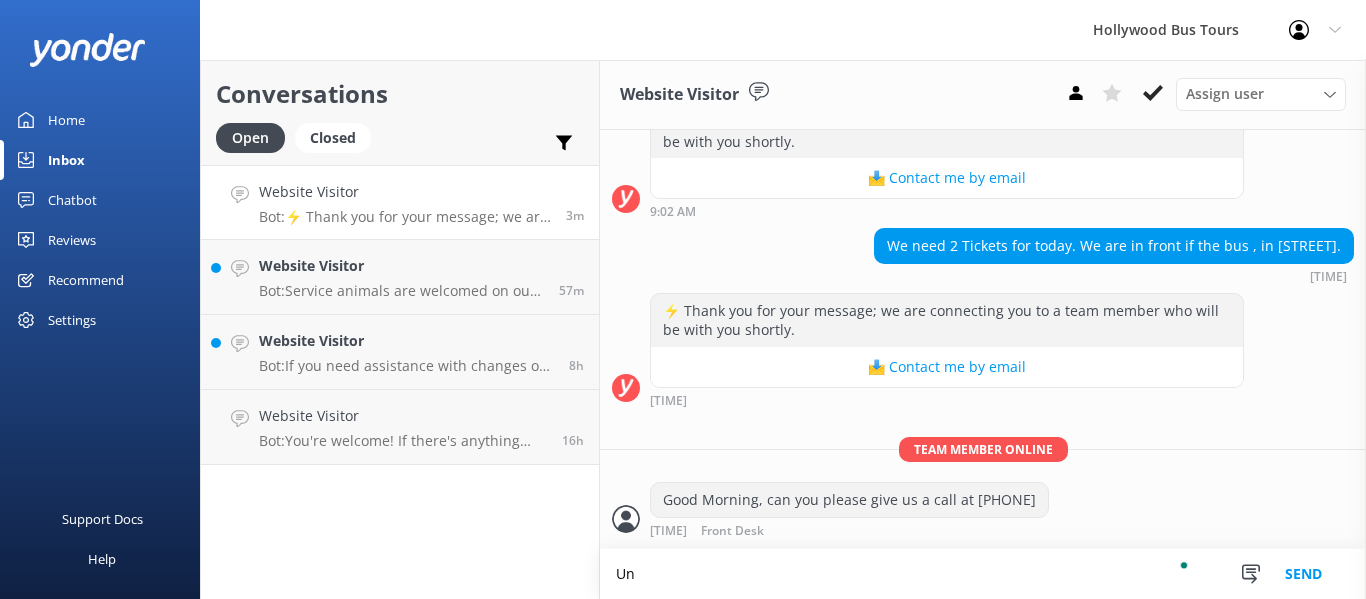 scroll, scrollTop: 479, scrollLeft: 0, axis: vertical 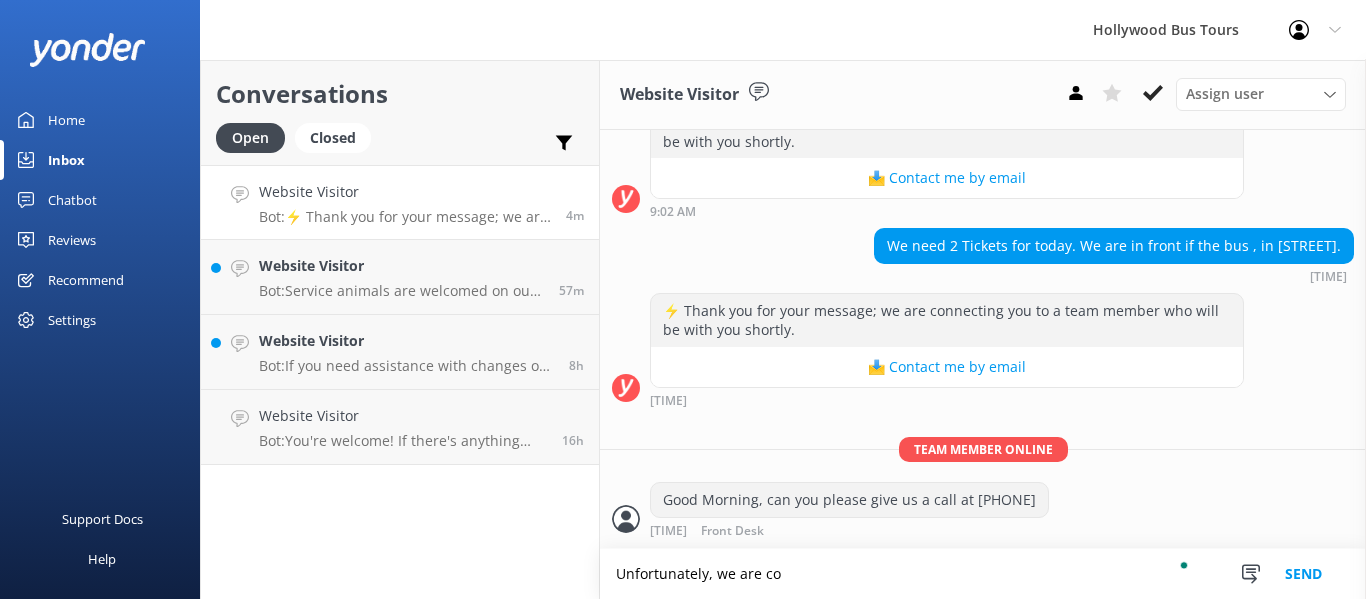 type on "Unfortunately, we are com" 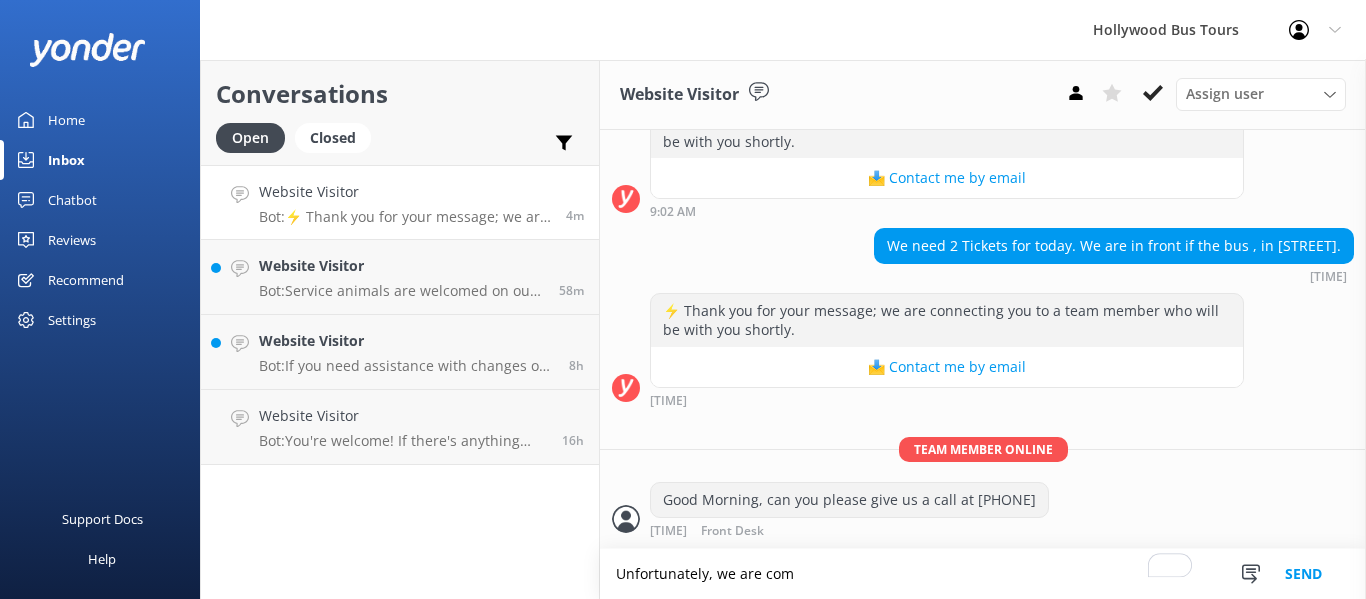 drag, startPoint x: 818, startPoint y: 573, endPoint x: 581, endPoint y: 569, distance: 237.03375 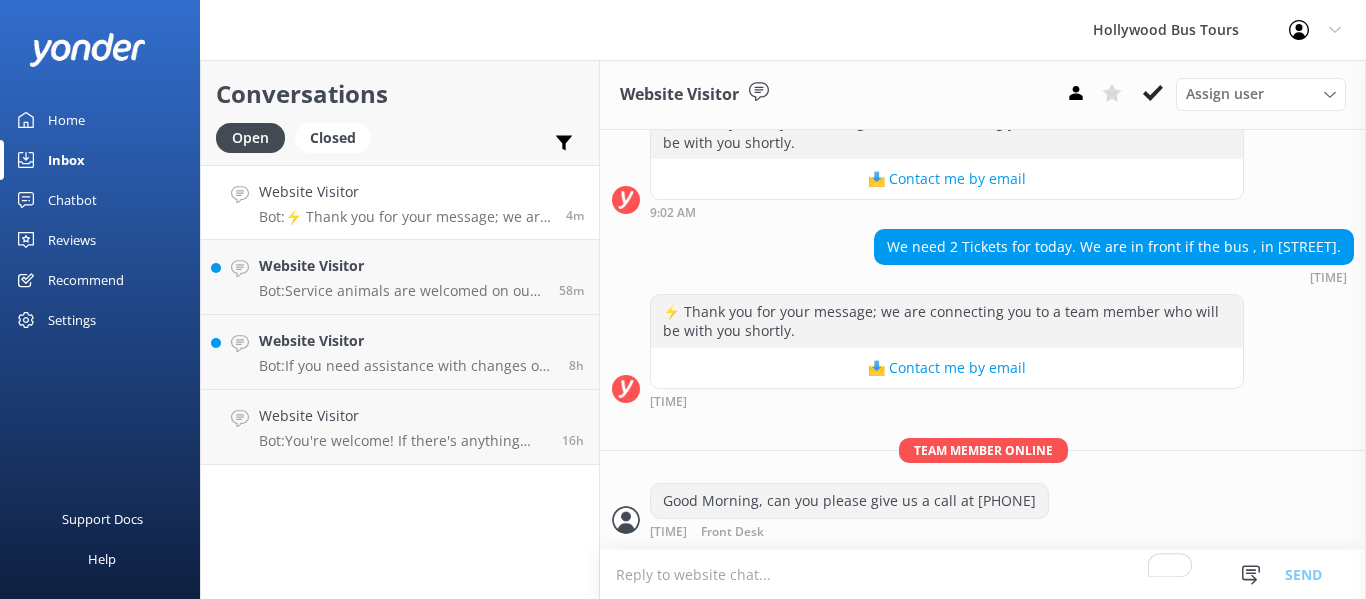 scroll, scrollTop: 478, scrollLeft: 0, axis: vertical 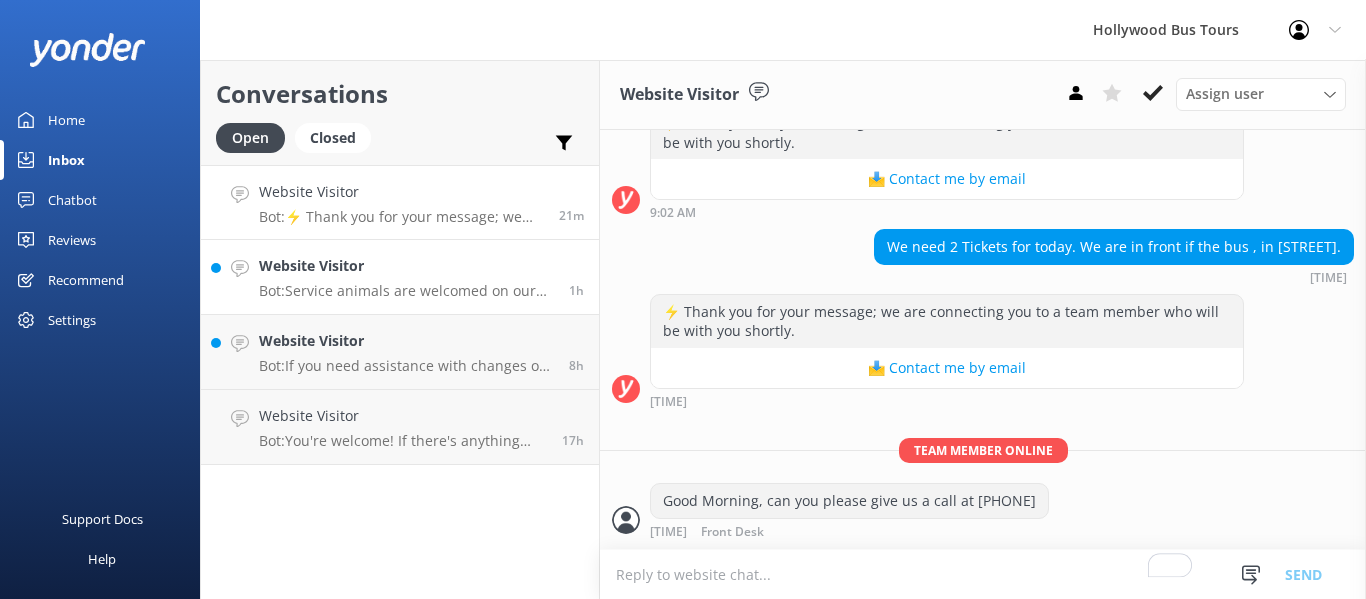 click on "Bot:  Service animals are welcomed on our tour buses." at bounding box center [406, 291] 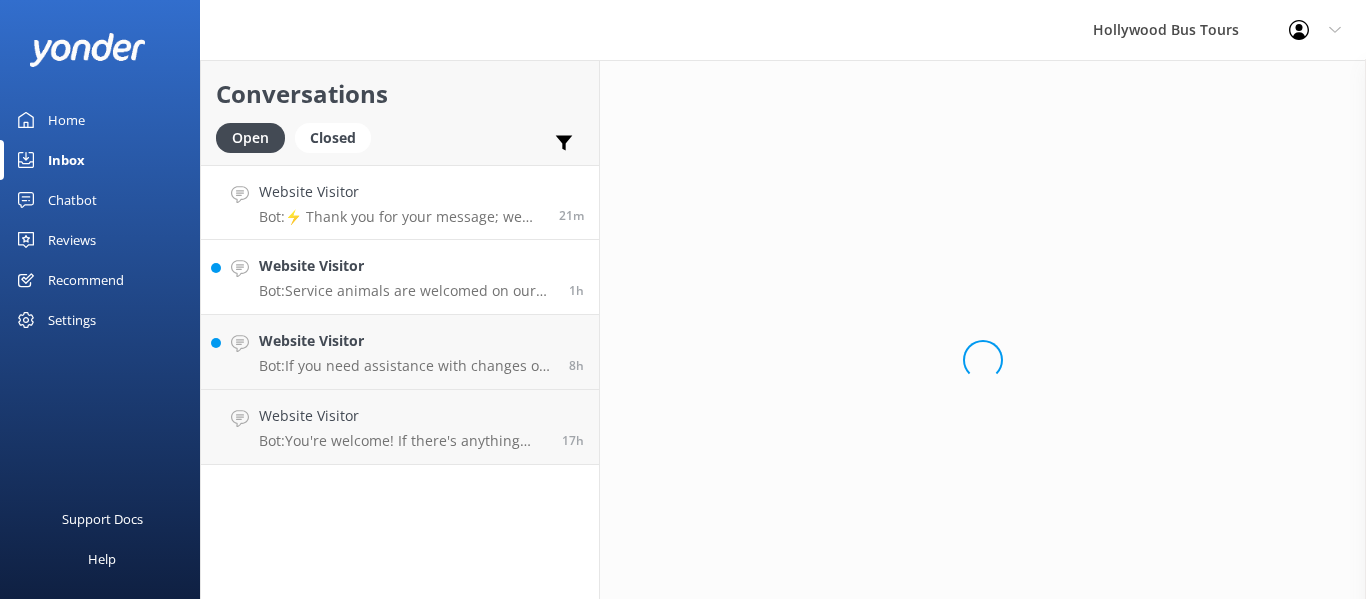 click on "Website Visitor" at bounding box center [401, 192] 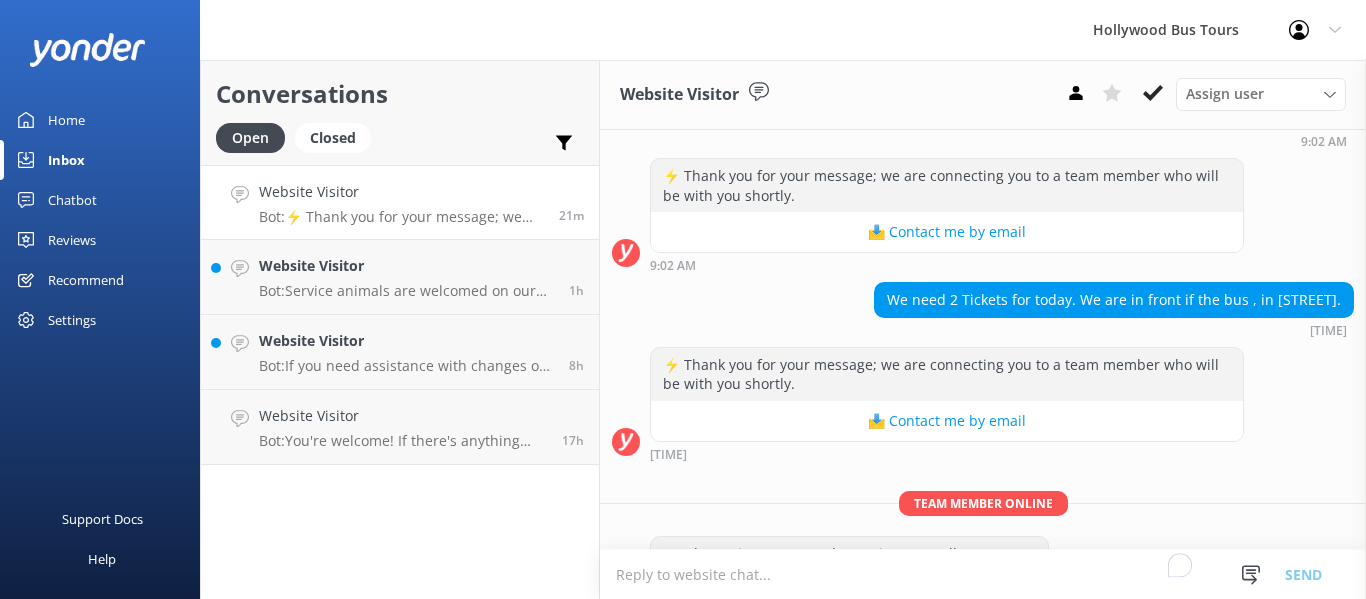 scroll, scrollTop: 478, scrollLeft: 0, axis: vertical 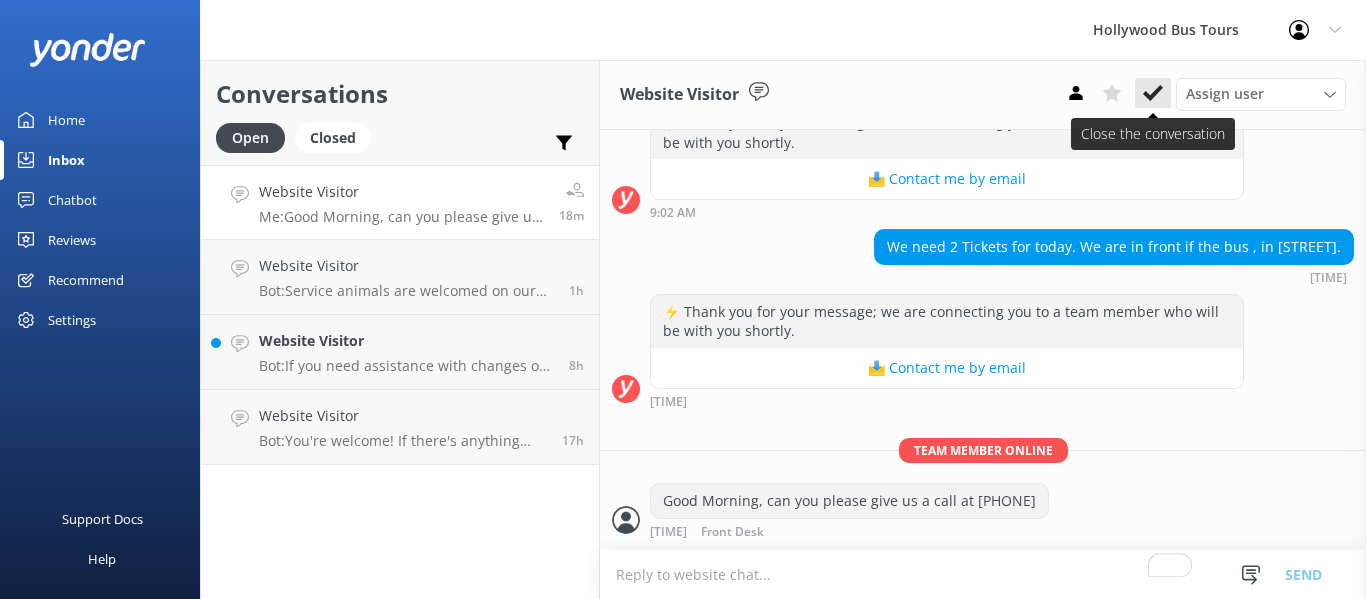 click 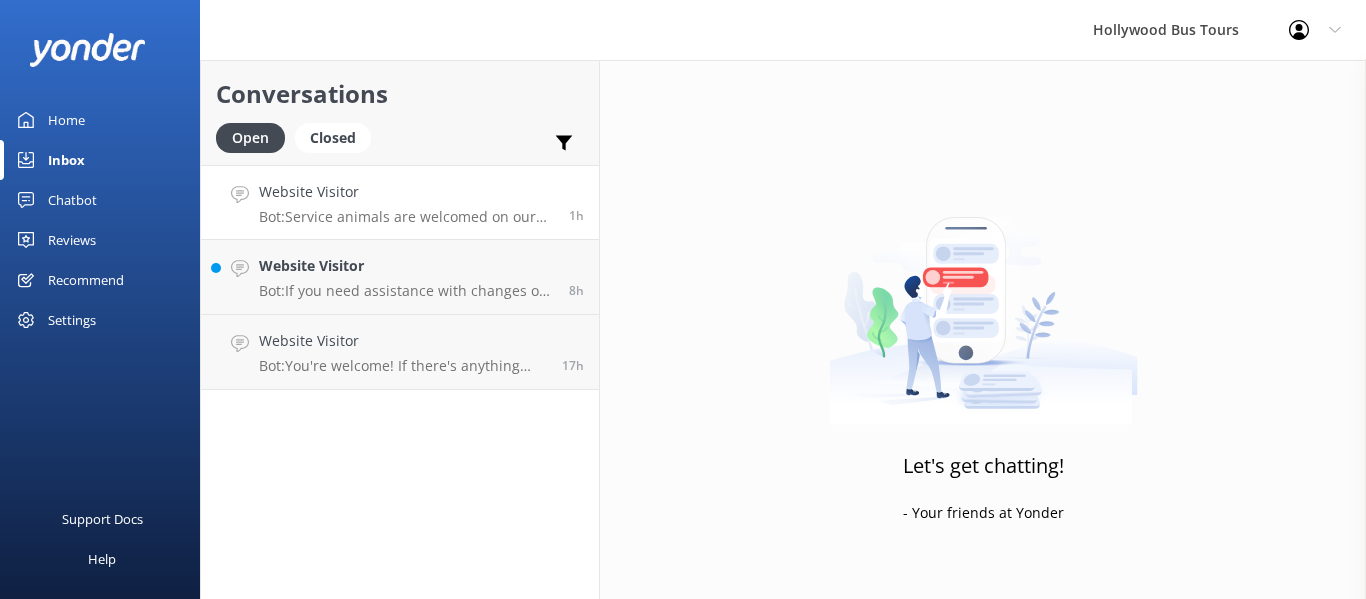 click on "Bot:  Service animals are welcomed on our tour buses." at bounding box center (406, 217) 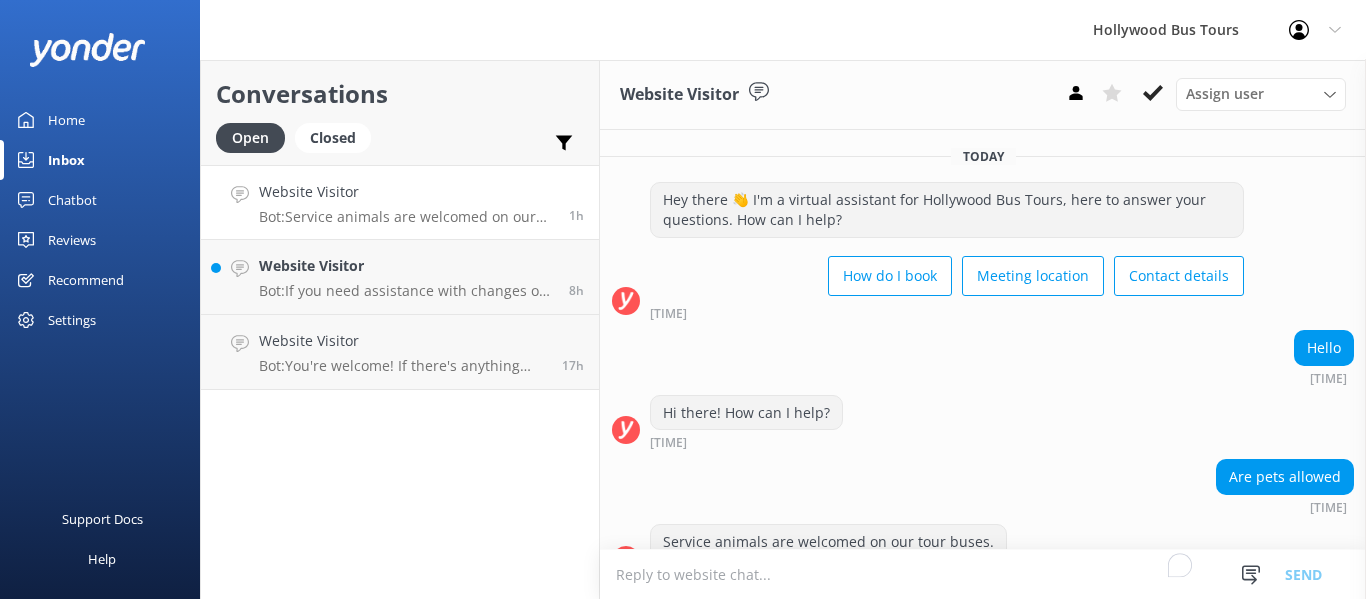 scroll, scrollTop: 40, scrollLeft: 0, axis: vertical 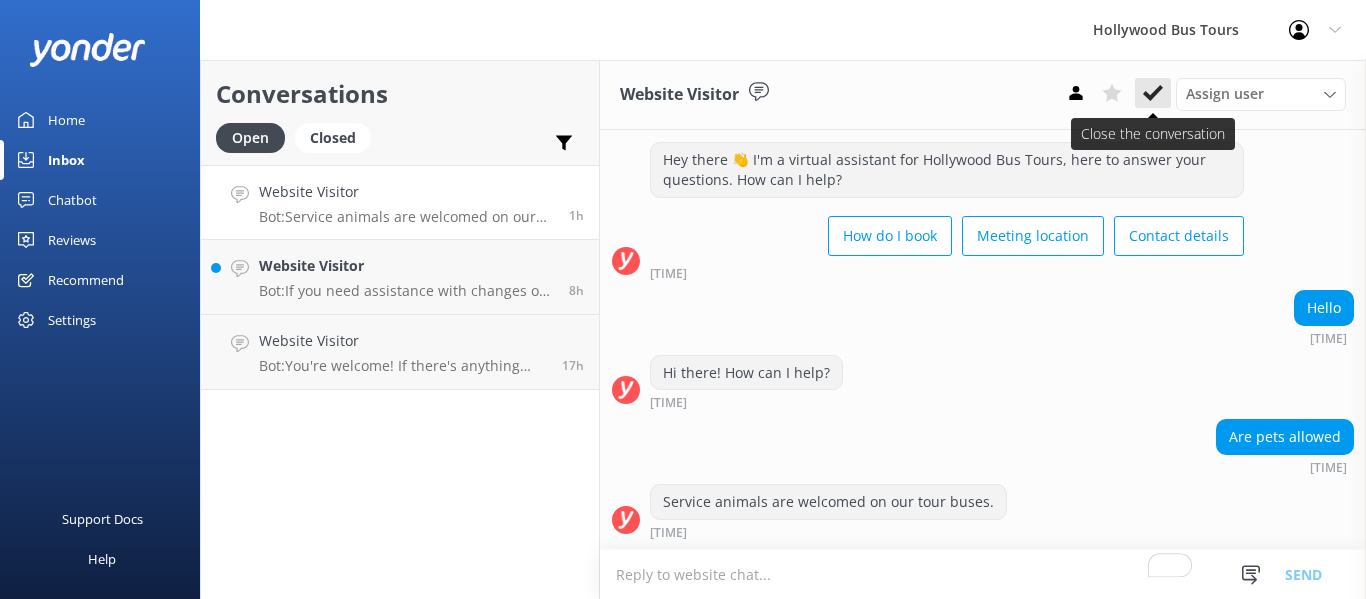 click 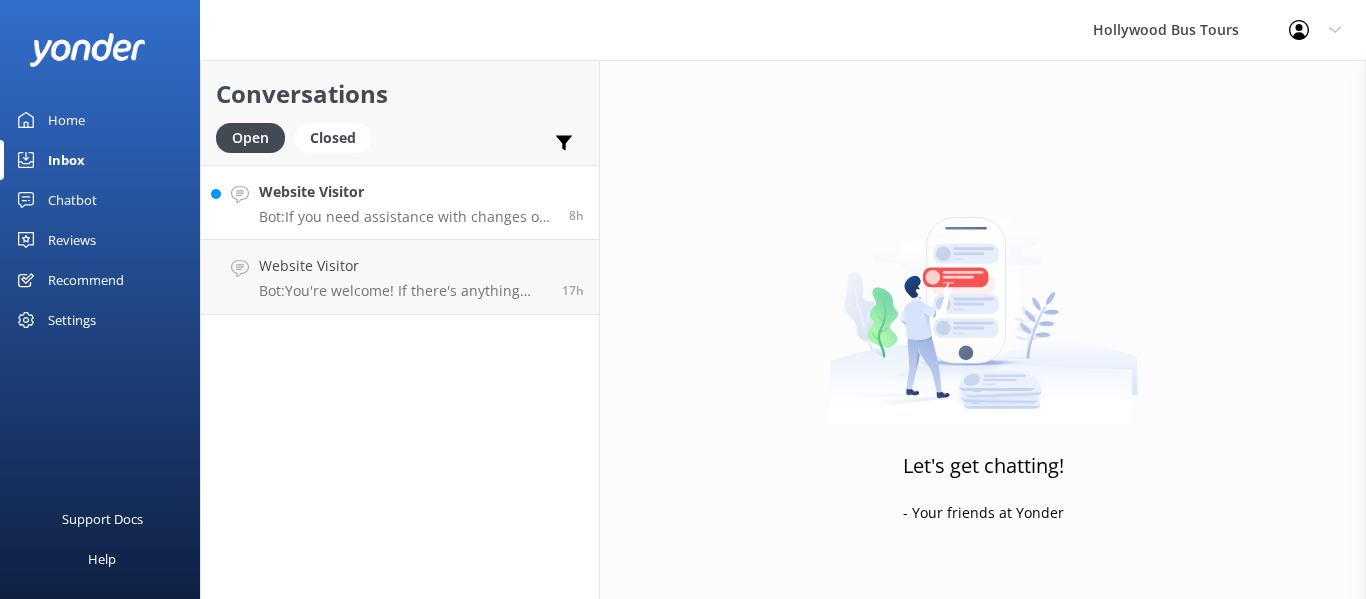 click on "Bot:  If you need assistance with changes or updates to your reservation, please contact us at [PHONE] or [EMAIL]. For cancellations, full-price ticket holders can cancel their tour and receive a full refund up to 24 hours before the scheduled departure time." at bounding box center [406, 217] 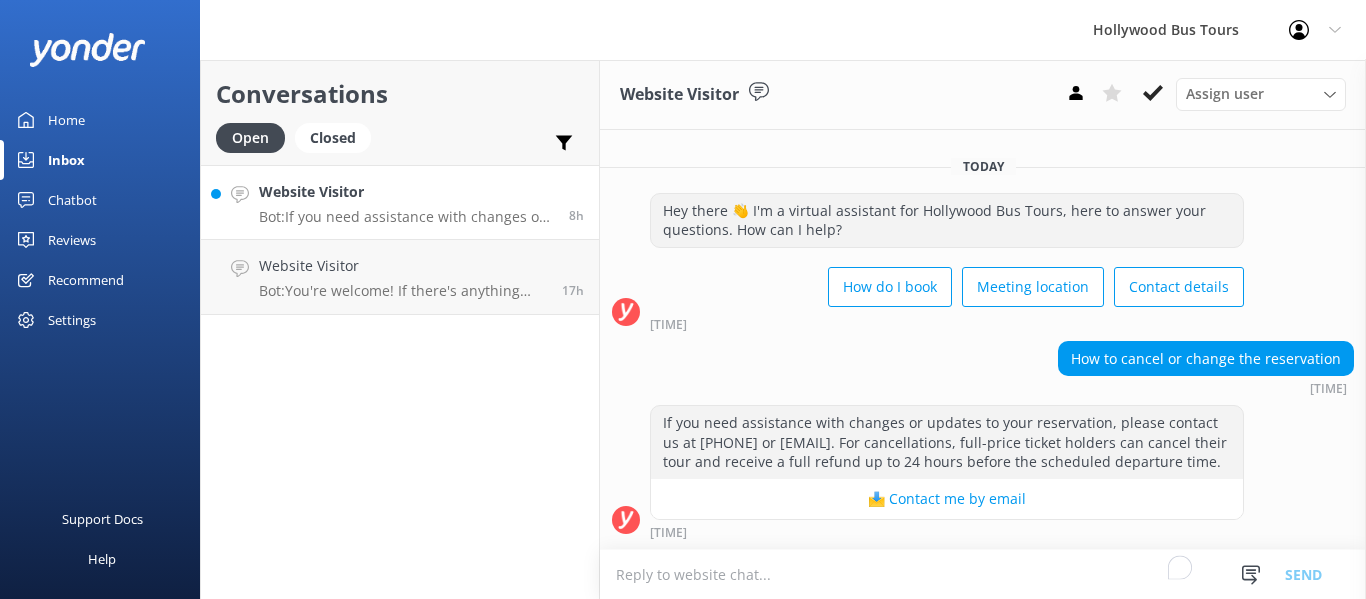 scroll, scrollTop: 9, scrollLeft: 0, axis: vertical 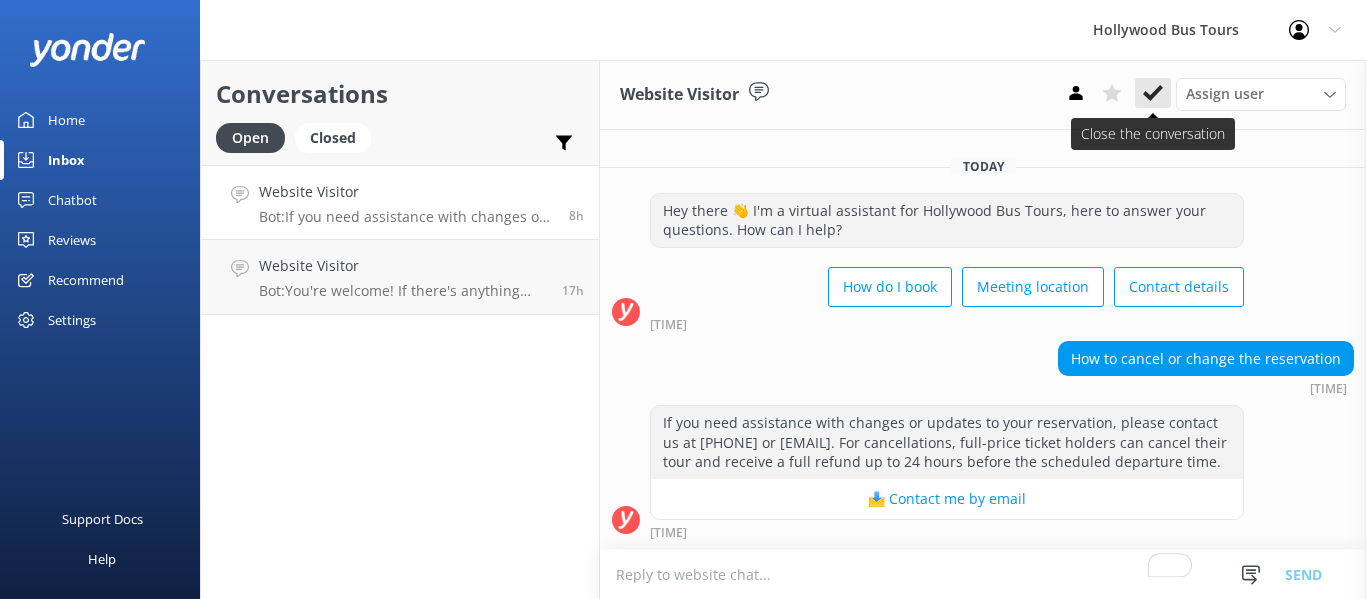 click 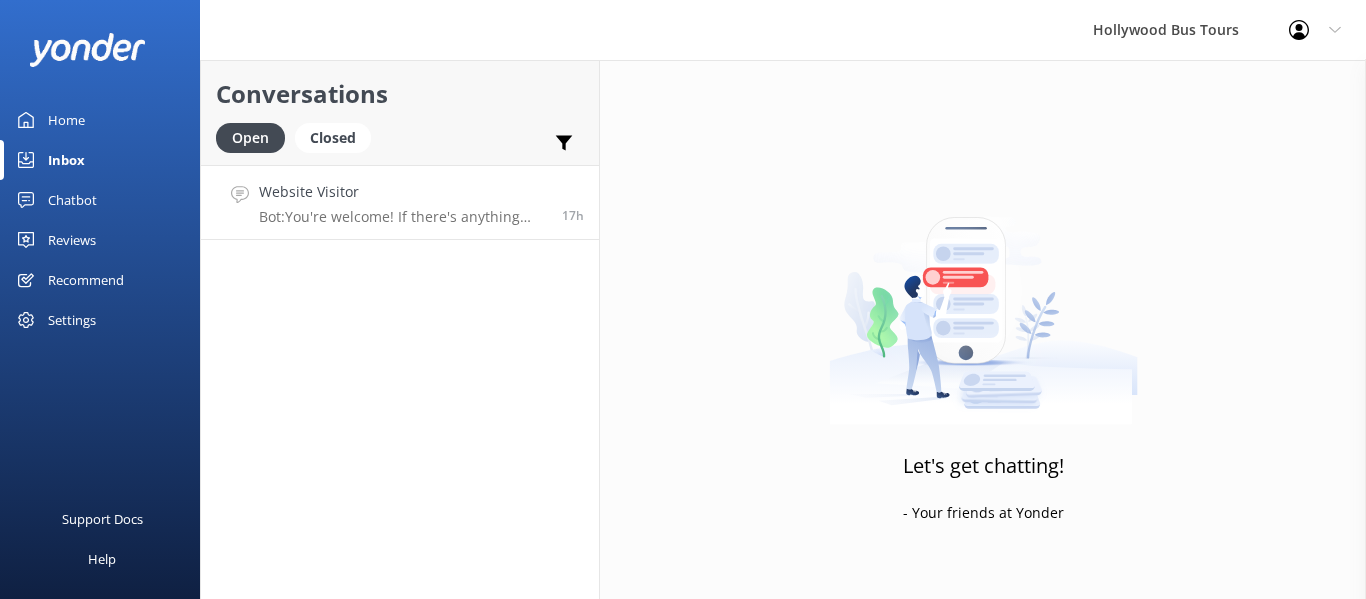 click on "Website Visitor Bot:  You're welcome! If there's anything else I can help with, please let me know! 17h" at bounding box center (400, 202) 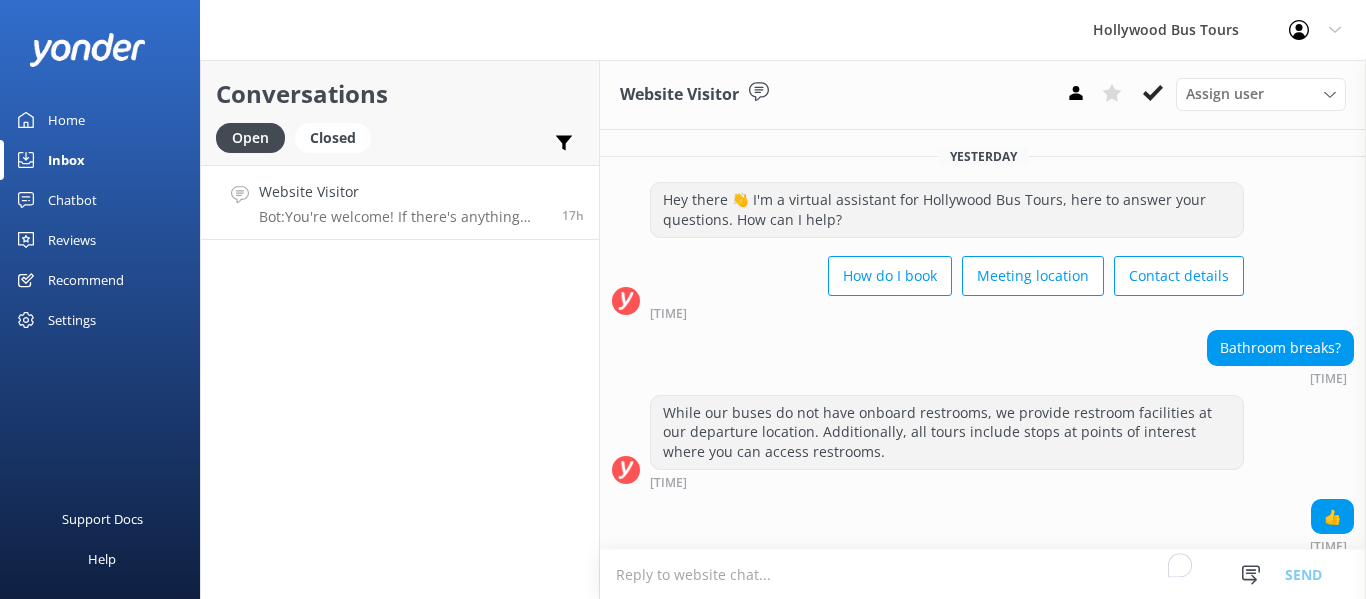scroll, scrollTop: 79, scrollLeft: 0, axis: vertical 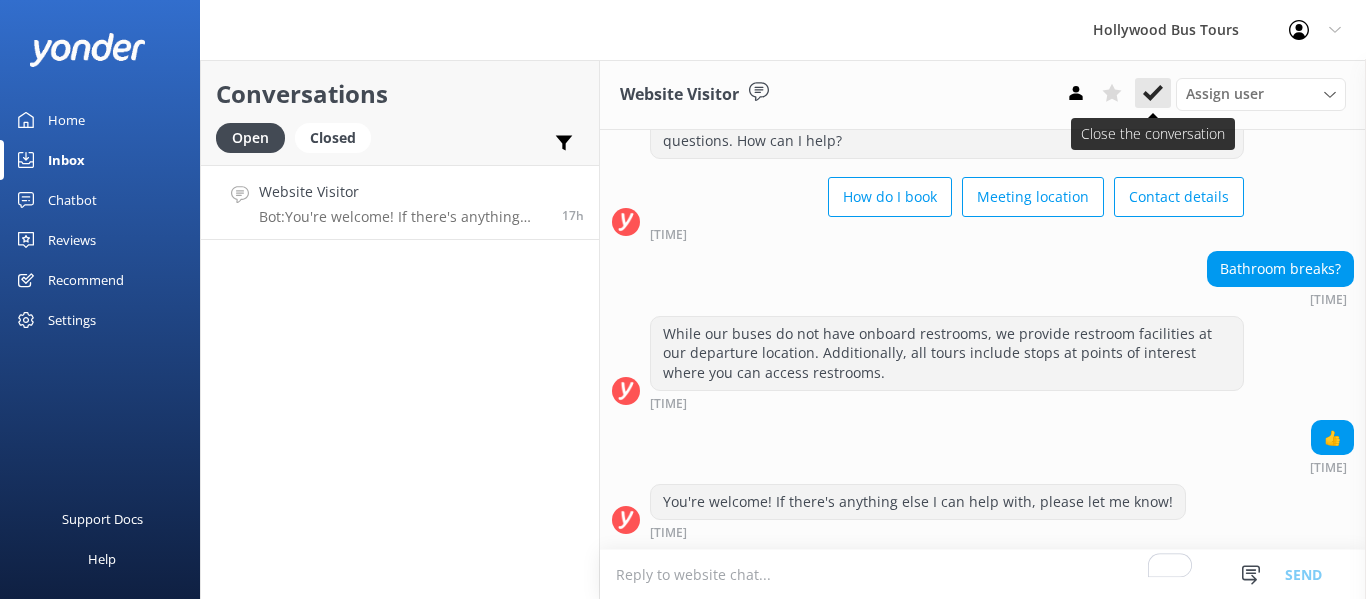 click 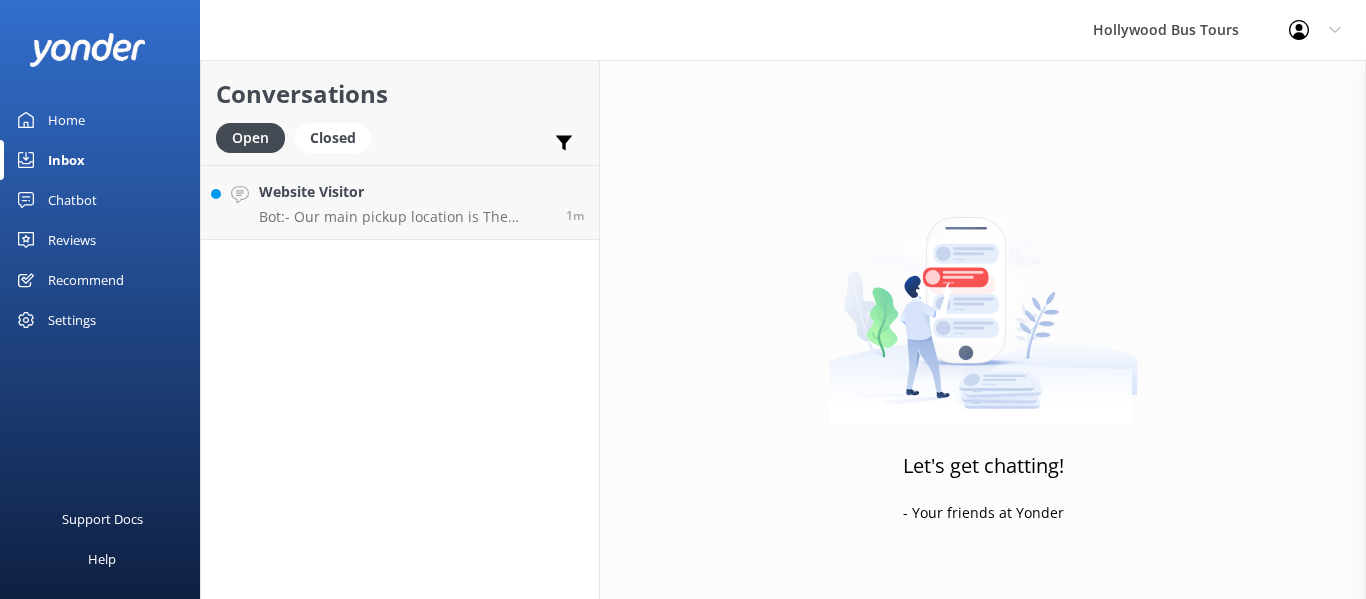 click on "Home" at bounding box center [66, 120] 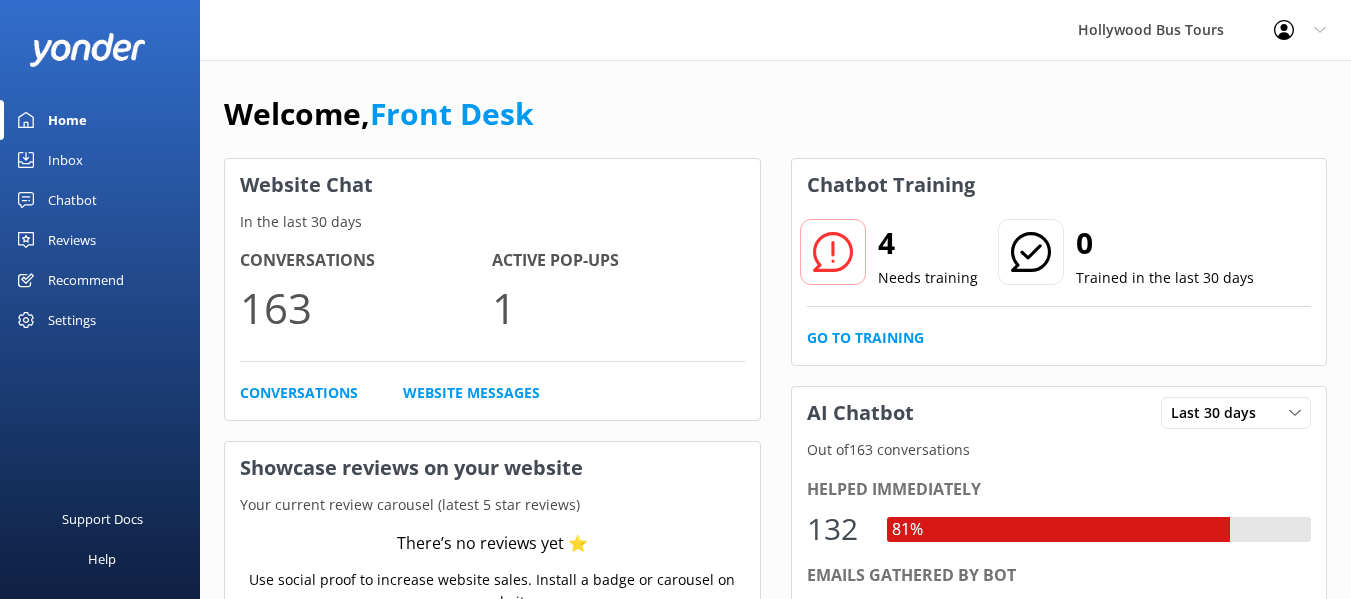 click on "Inbox" at bounding box center (65, 160) 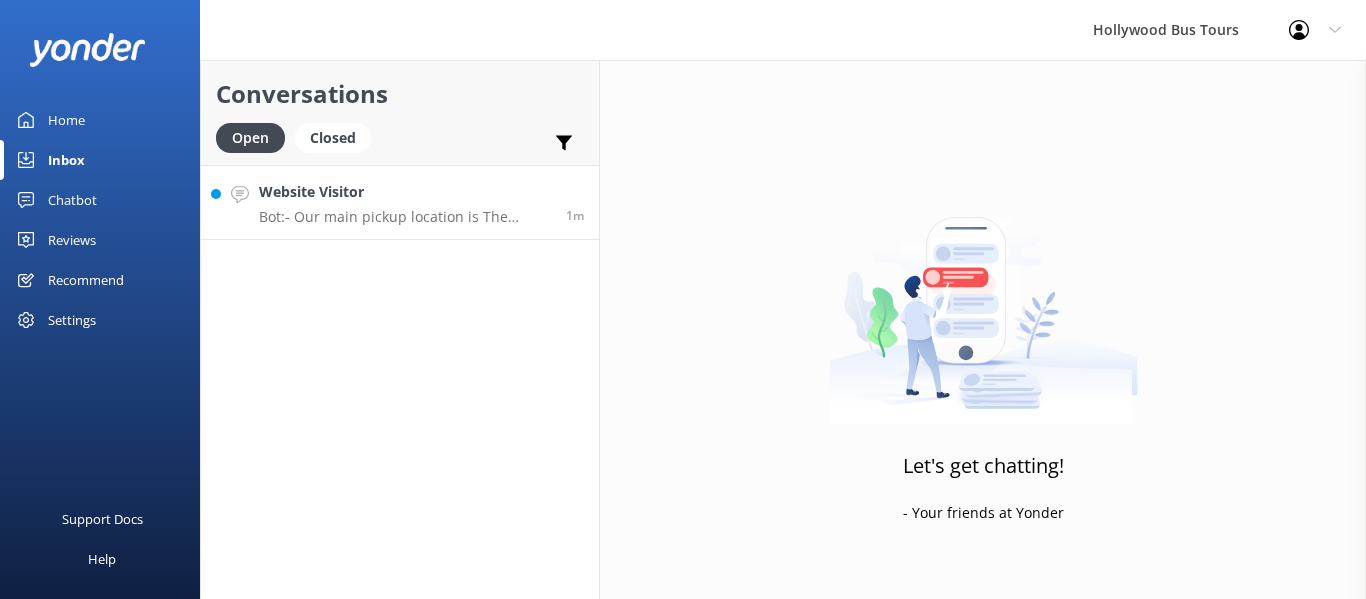 click on "Website Visitor" at bounding box center [405, 192] 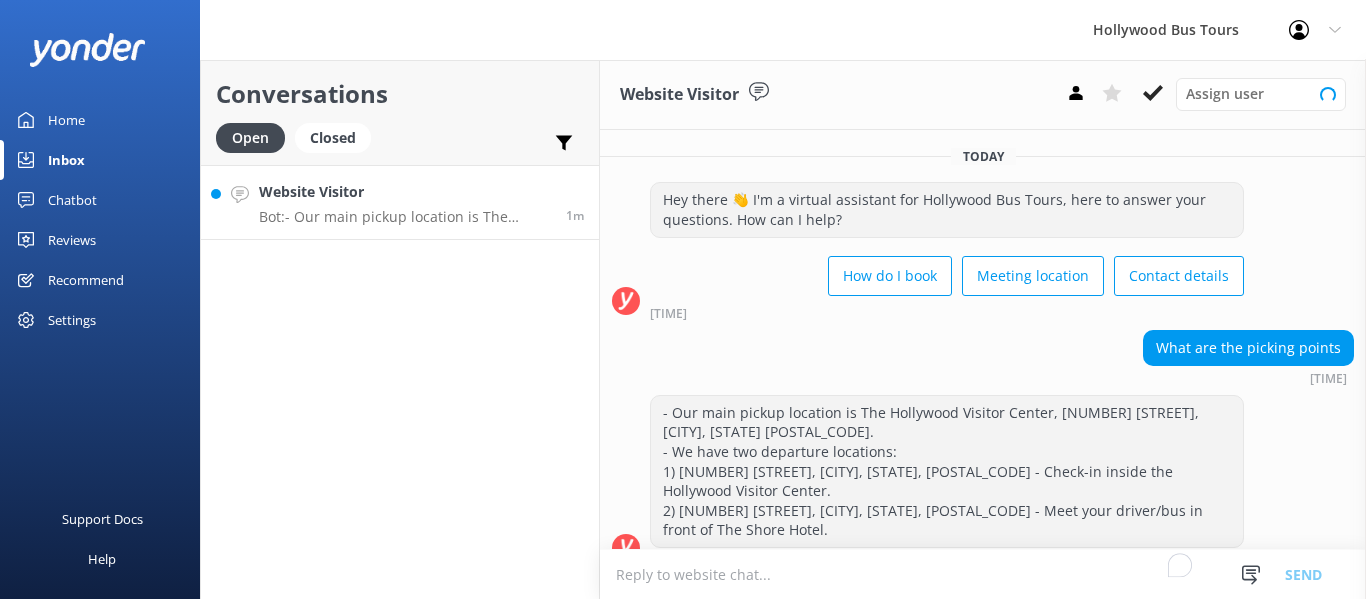 scroll, scrollTop: 28, scrollLeft: 0, axis: vertical 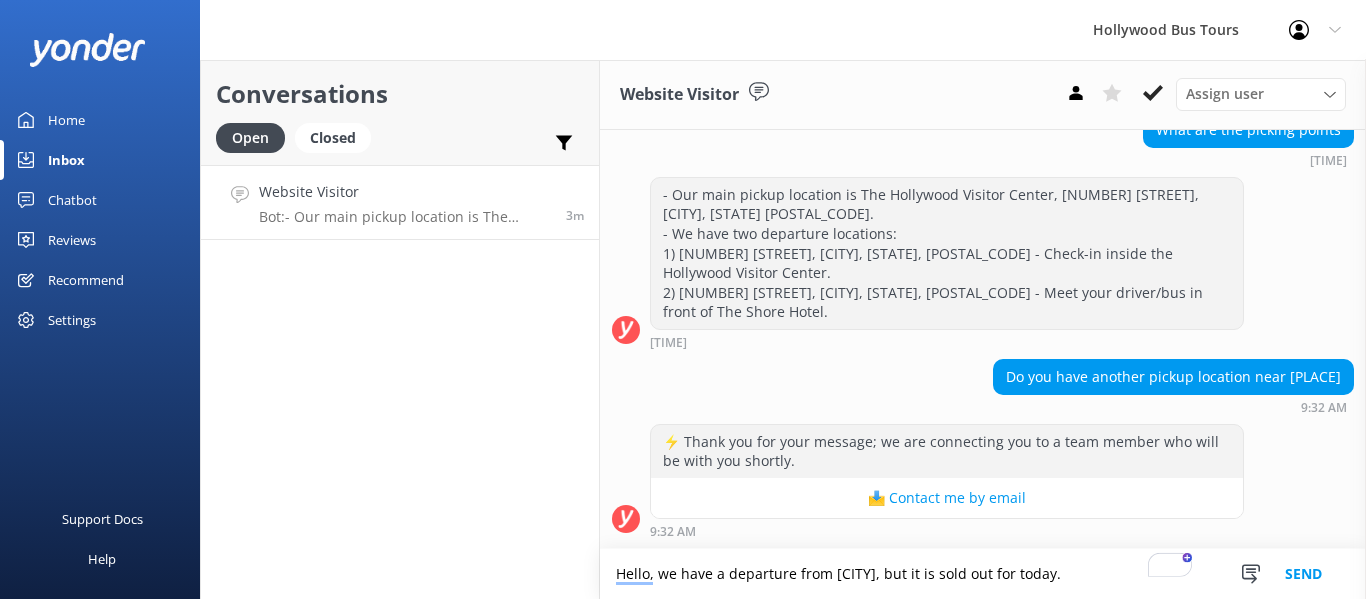 type on "Hello, we have a departure from [CITY], but it is sold out for today." 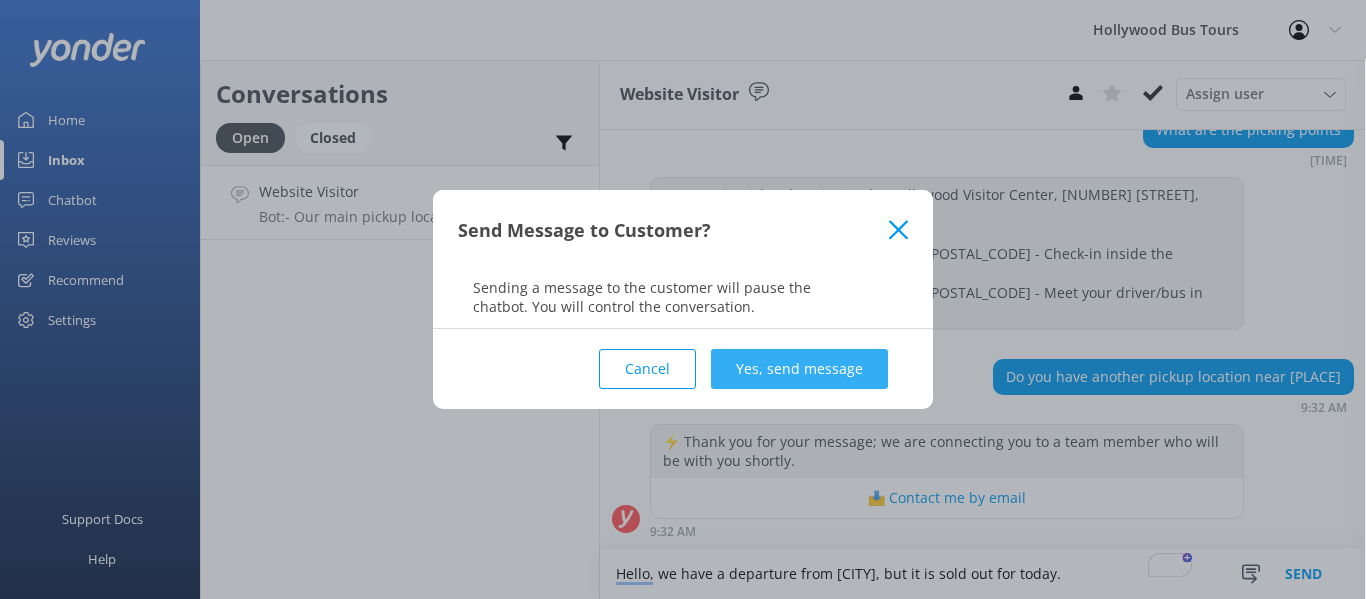 click on "Yes, send message" at bounding box center [799, 369] 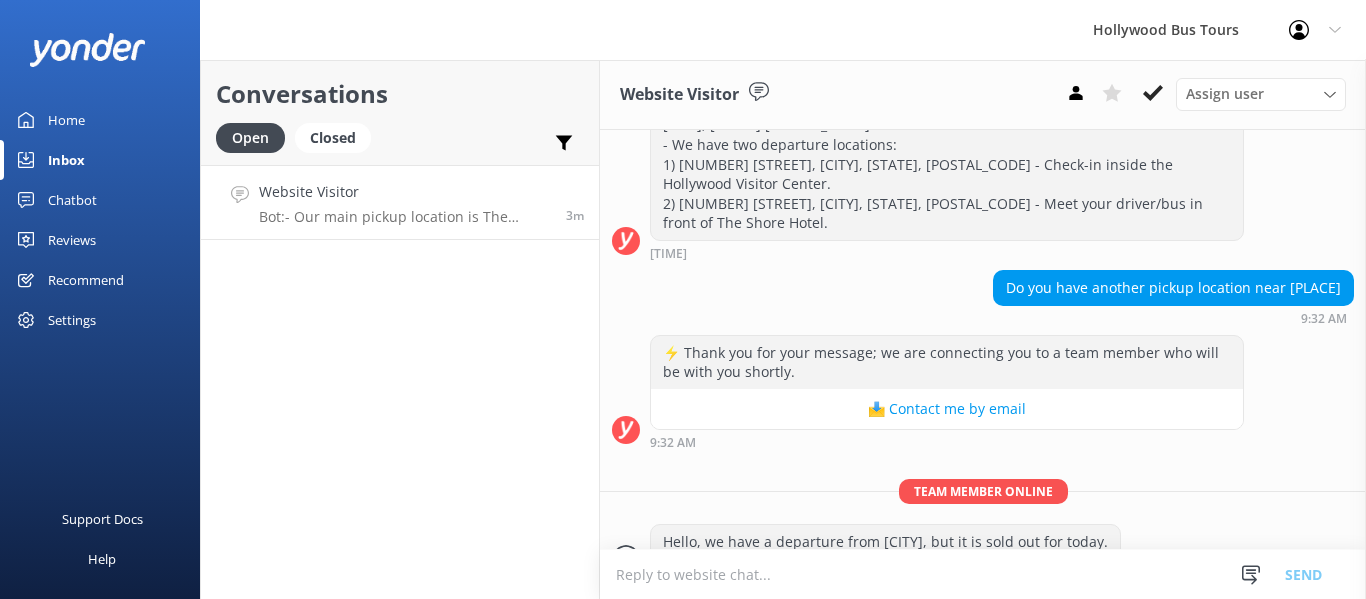 scroll, scrollTop: 346, scrollLeft: 0, axis: vertical 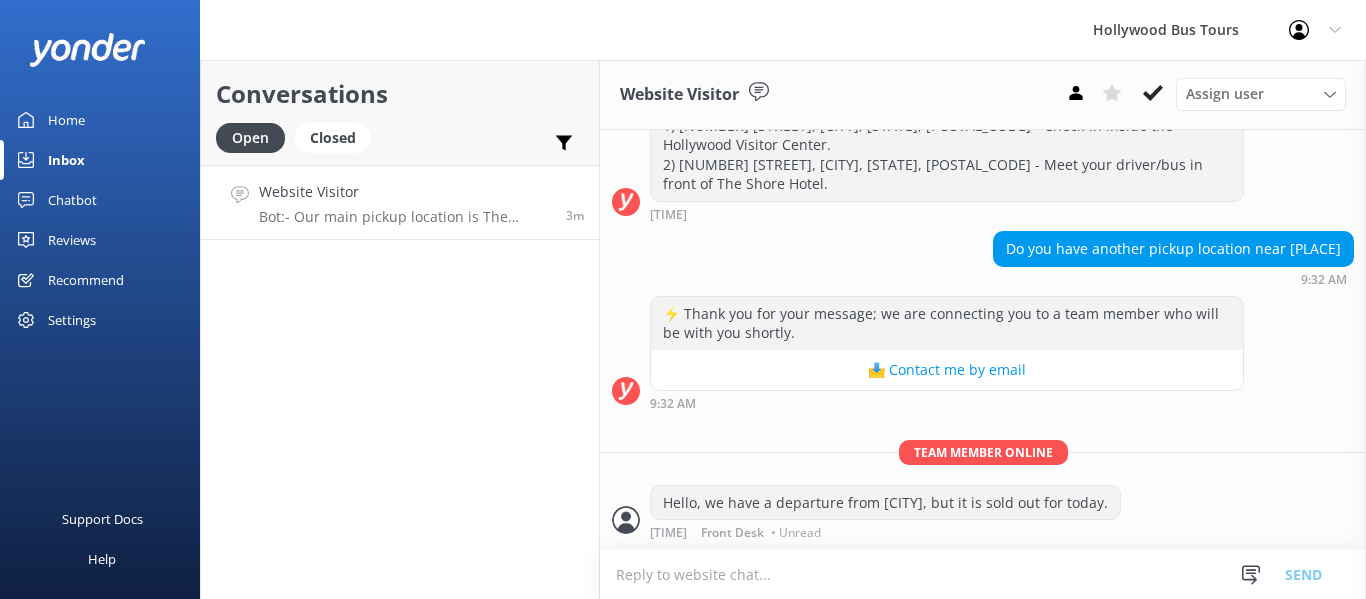 click at bounding box center [983, 574] 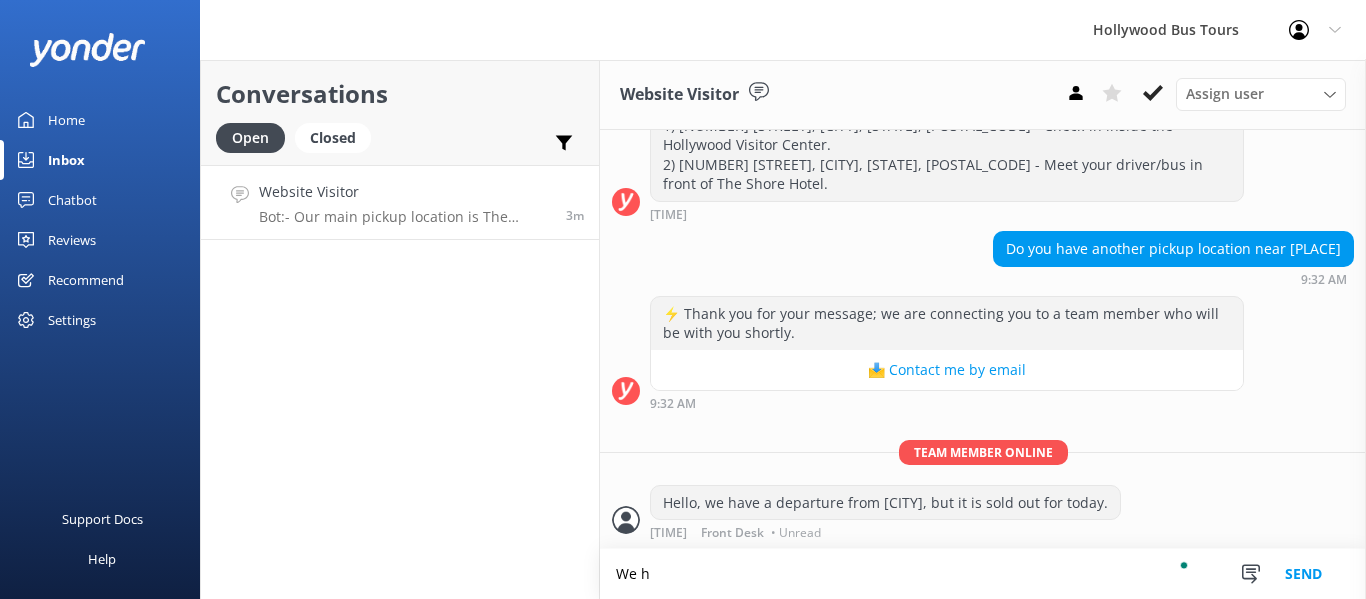 scroll, scrollTop: 347, scrollLeft: 0, axis: vertical 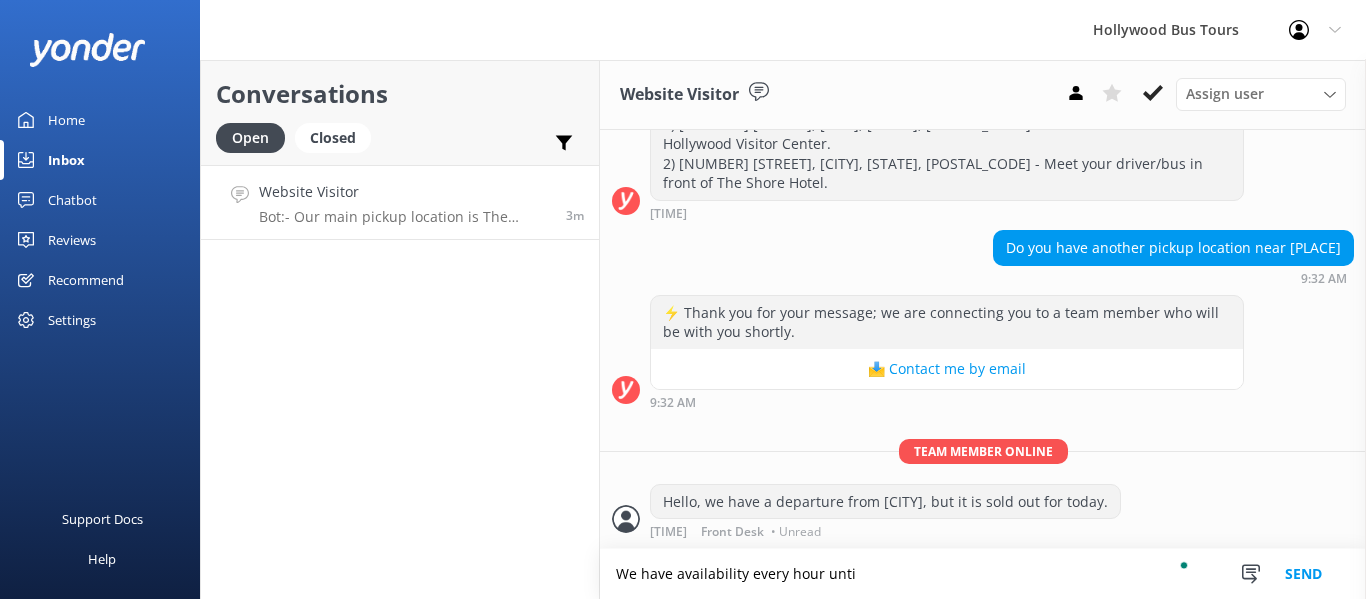 type on "We have availability every hour until" 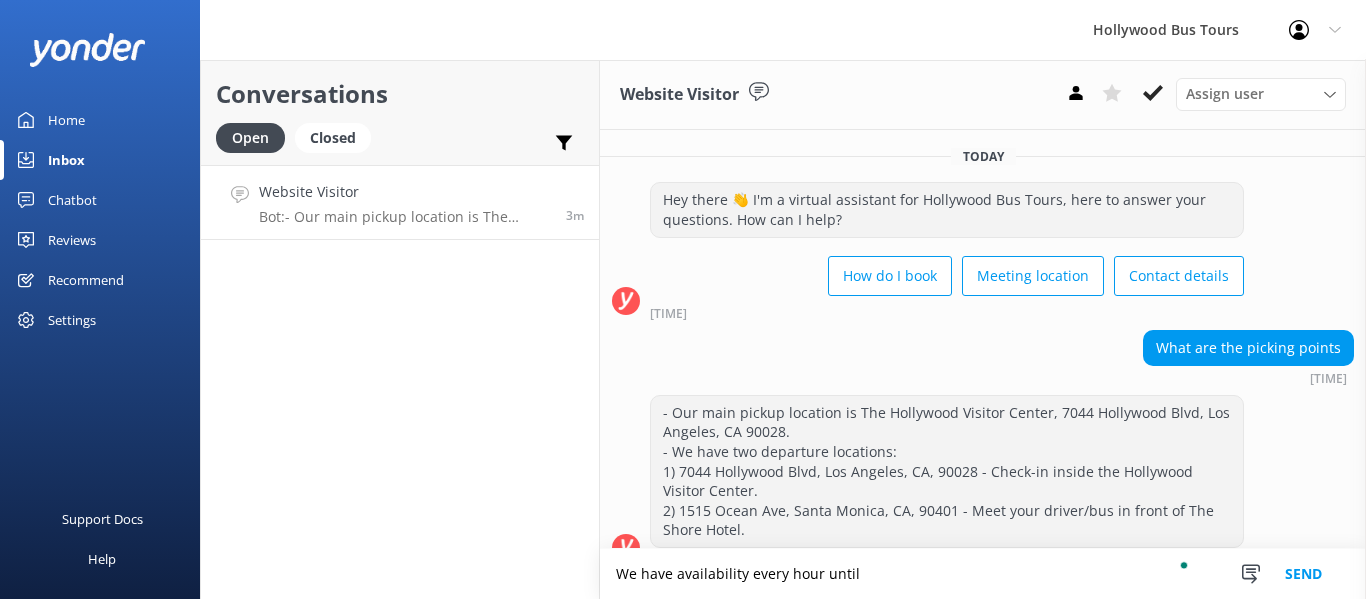 scroll, scrollTop: 0, scrollLeft: 0, axis: both 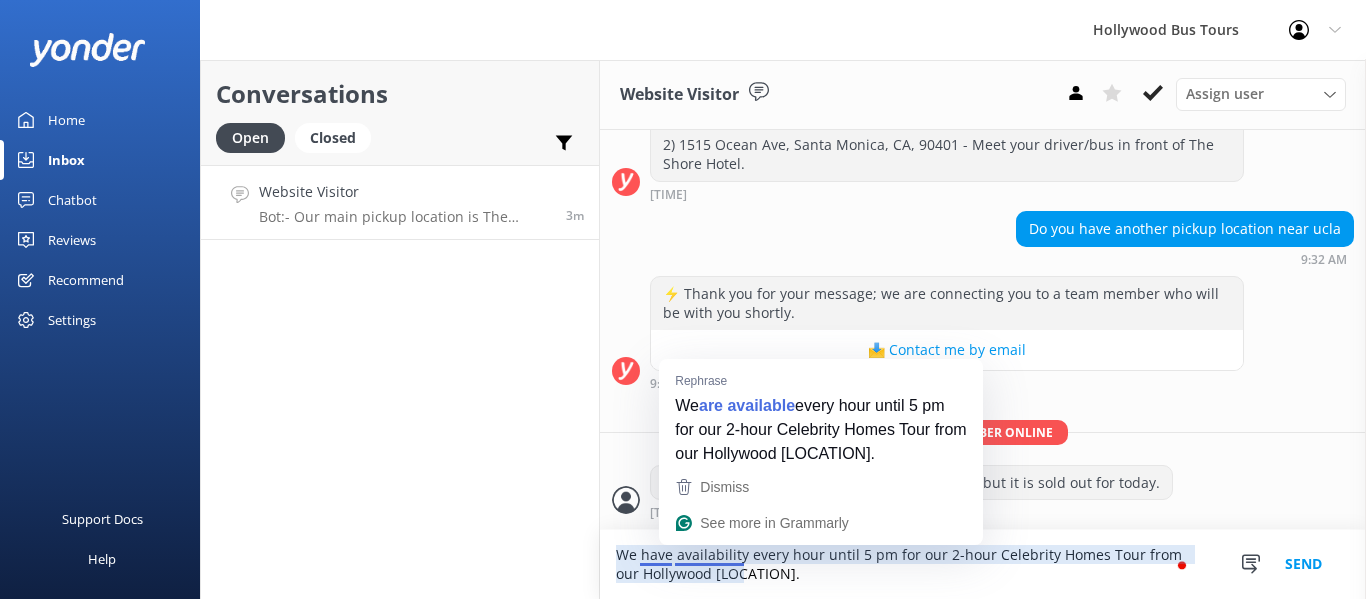 click on "We have availability every hour until 5 pm for our 2-hour Celebrity Homes Tour from our Hollywood [LOCATION]." at bounding box center [983, 564] 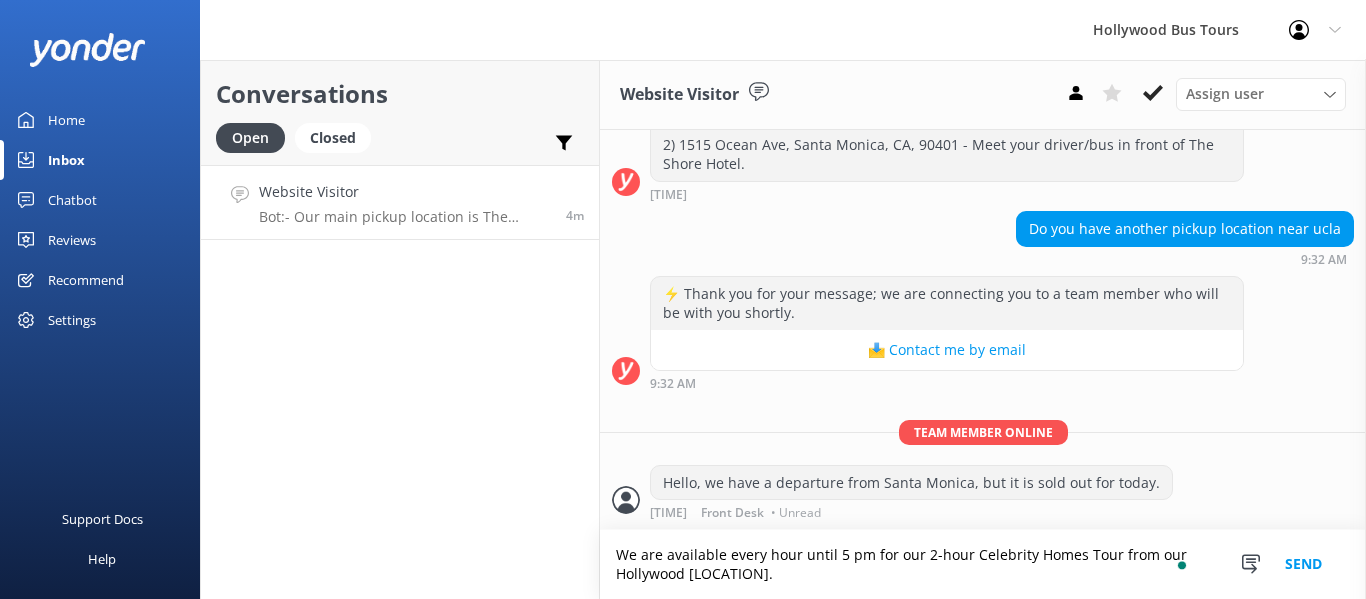 type on "We are available every hour until 5 pm for our 2-hour Celebrity Homes Tour from our Hollywood [LOCATION]." 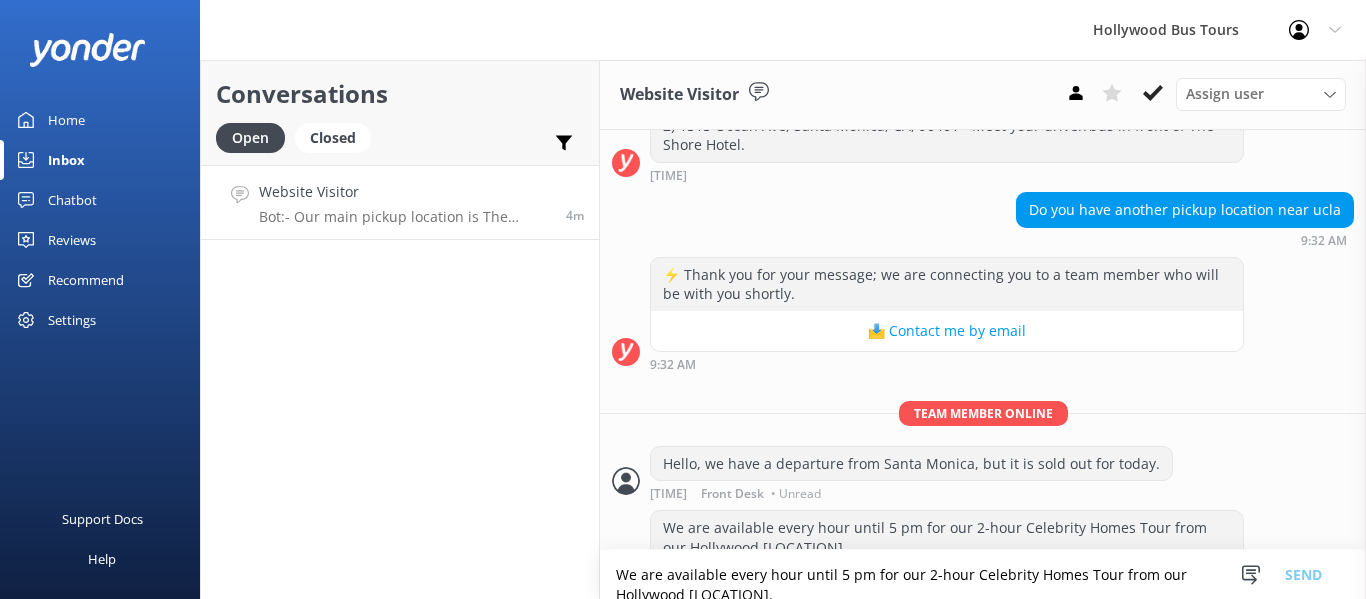 scroll, scrollTop: 431, scrollLeft: 0, axis: vertical 